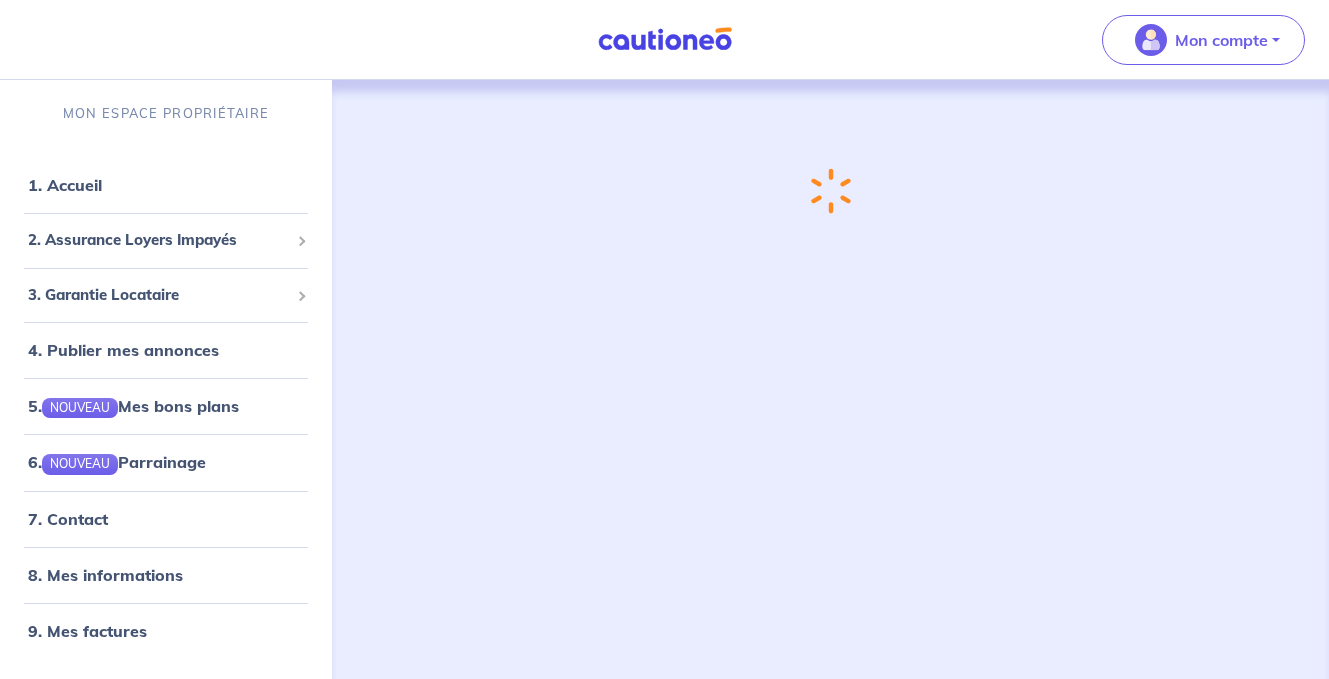 scroll, scrollTop: 0, scrollLeft: 0, axis: both 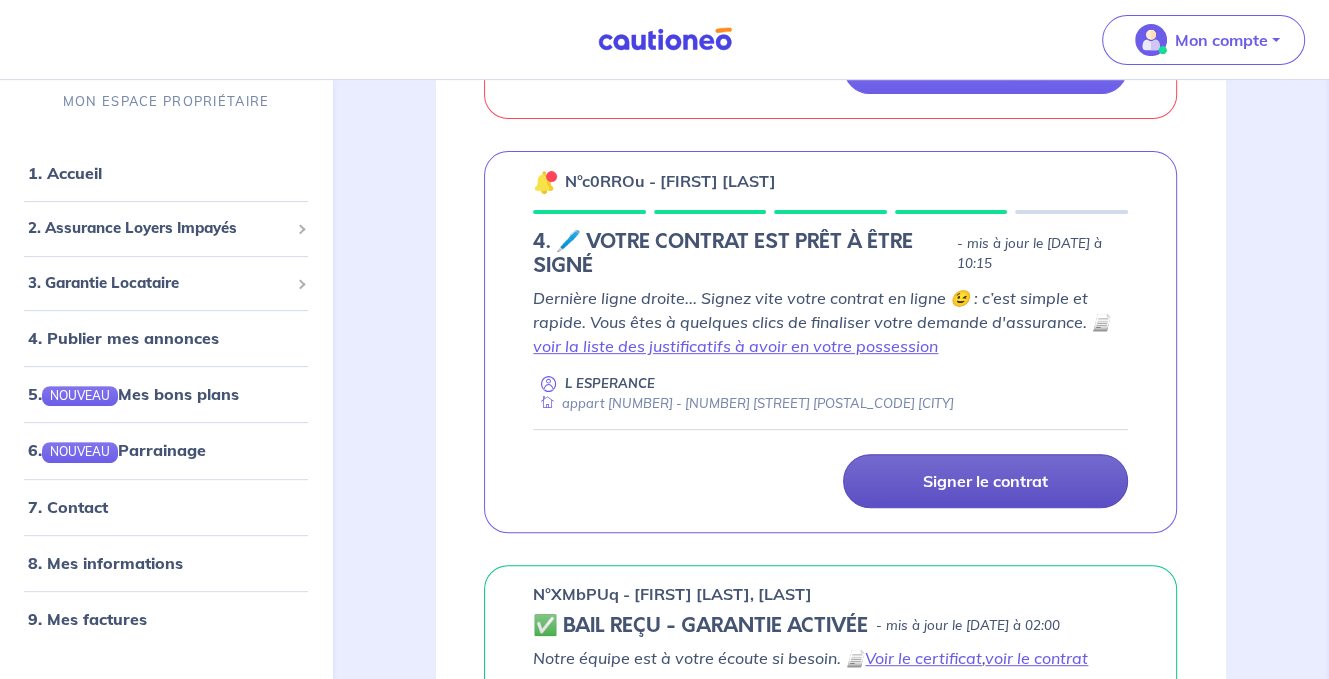 click on "Signer le contrat" at bounding box center (985, 481) 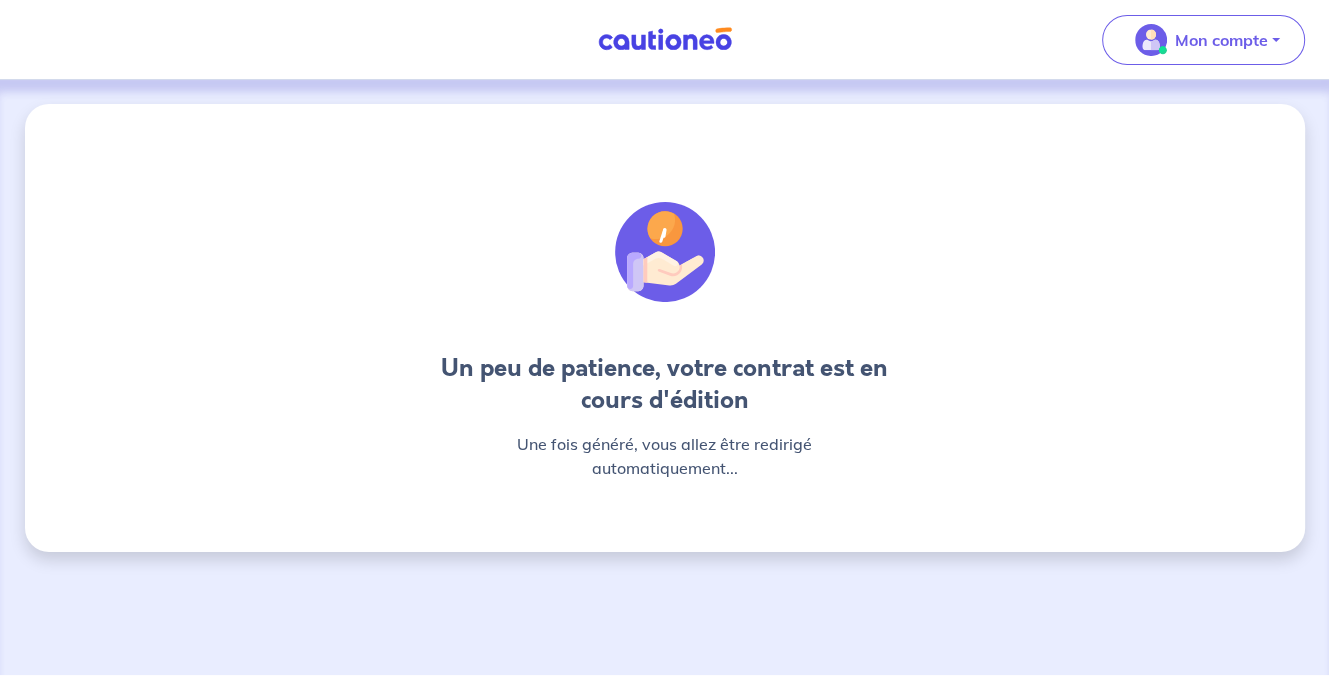 scroll, scrollTop: 0, scrollLeft: 0, axis: both 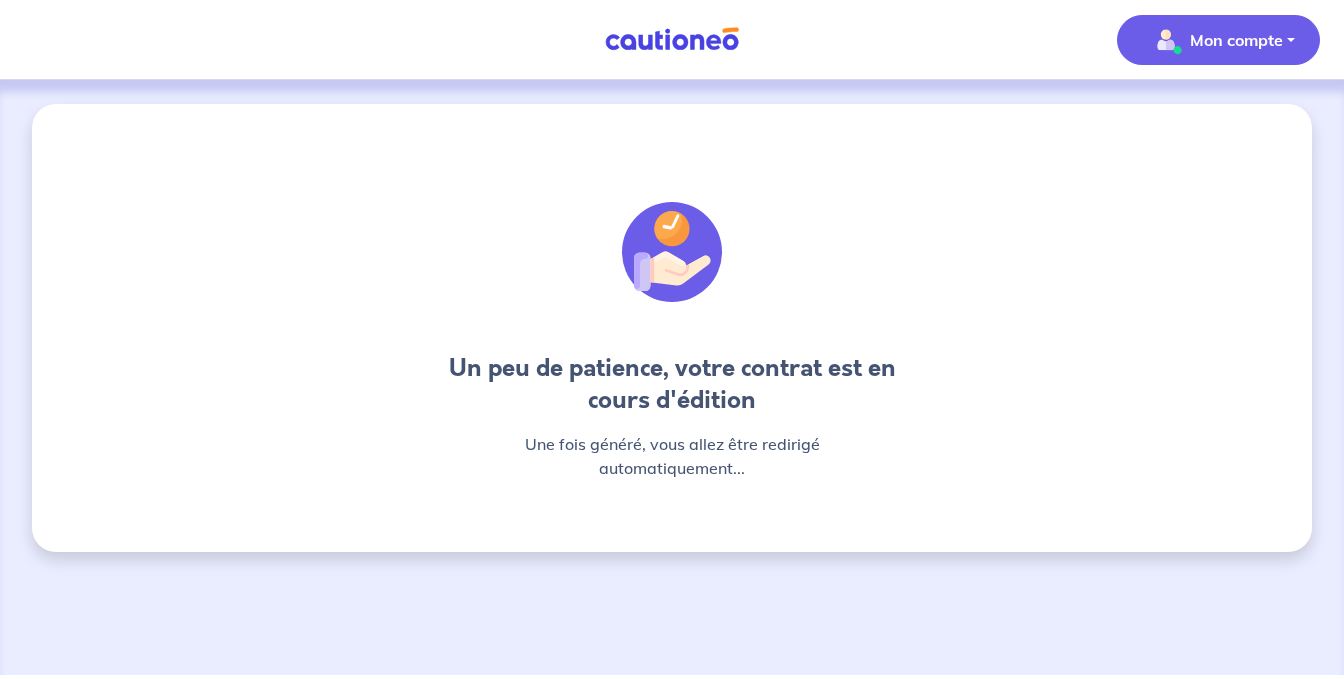 click on "Mon compte" at bounding box center (1236, 40) 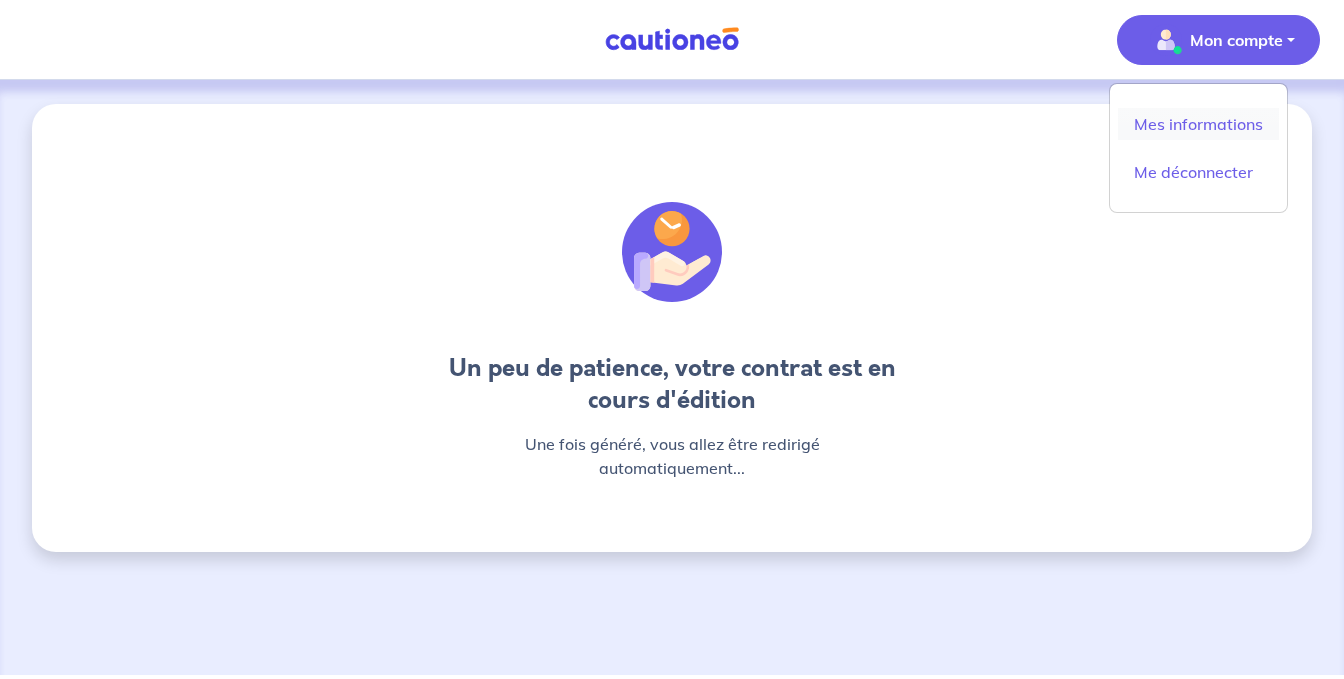 click on "Mes informations" at bounding box center (1198, 124) 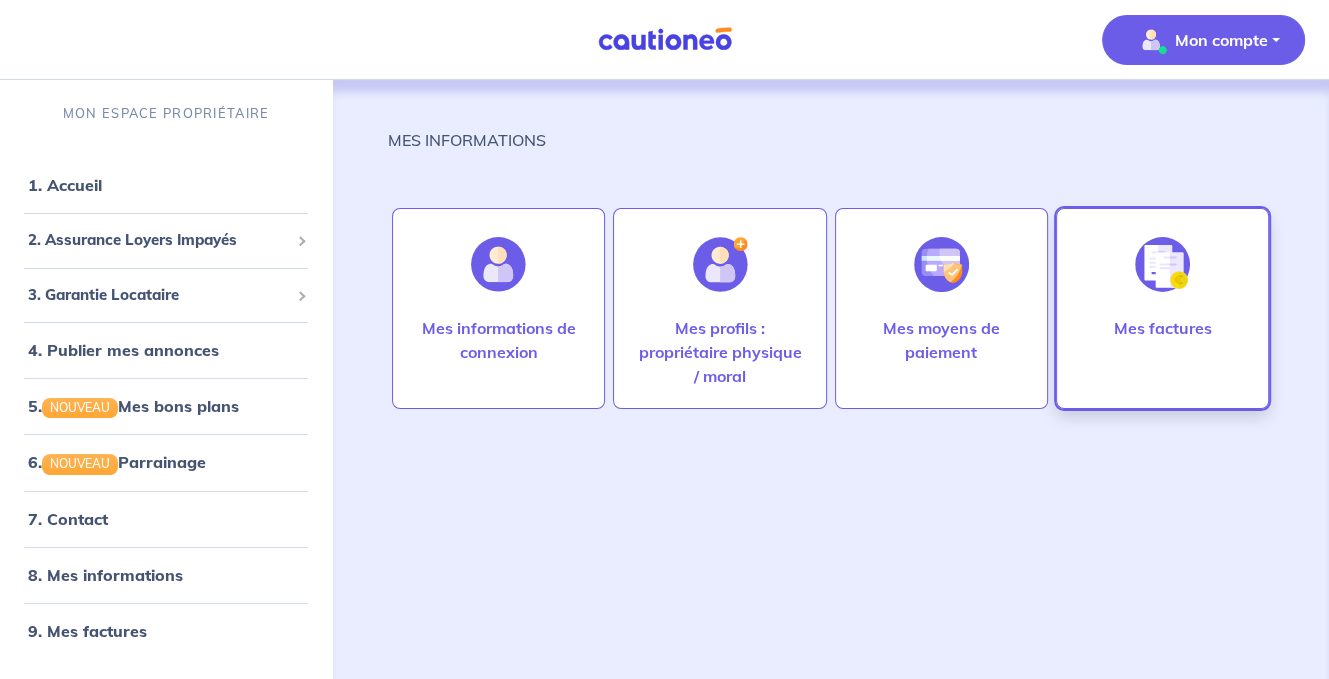 click on "Mes factures" at bounding box center (1162, 328) 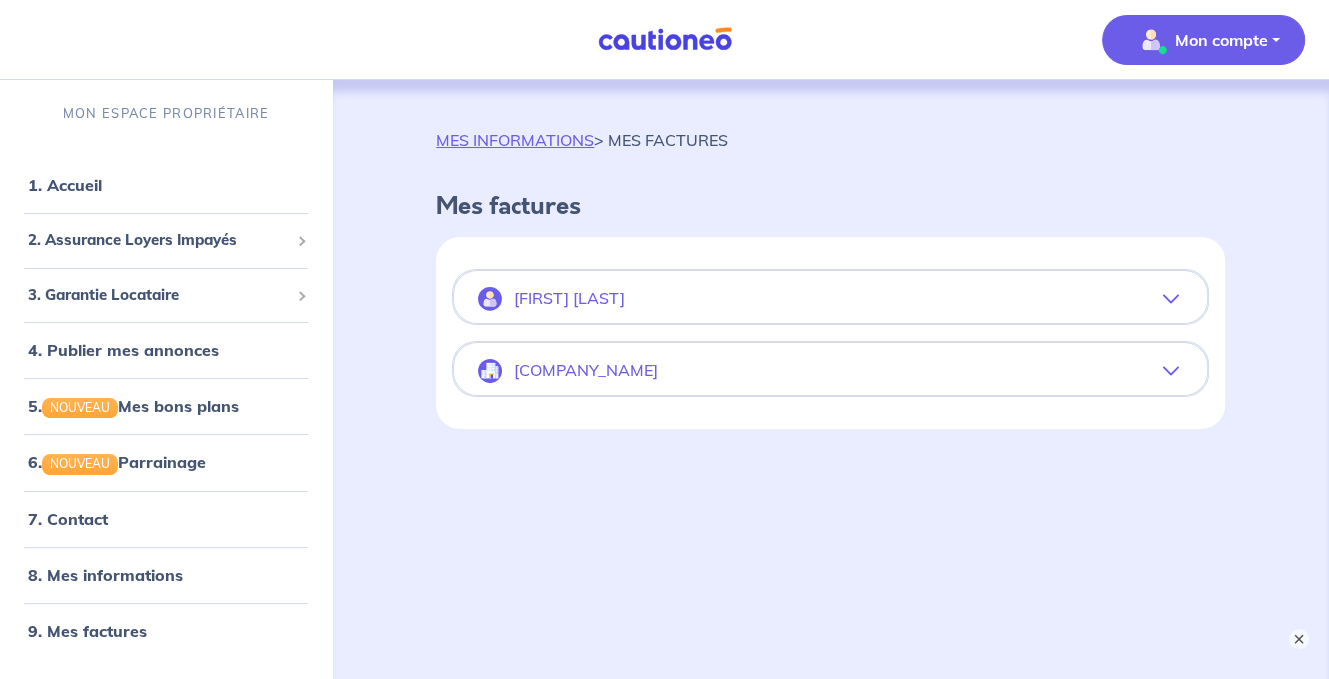 click on "[FIRST] [LAST]" at bounding box center (569, 298) 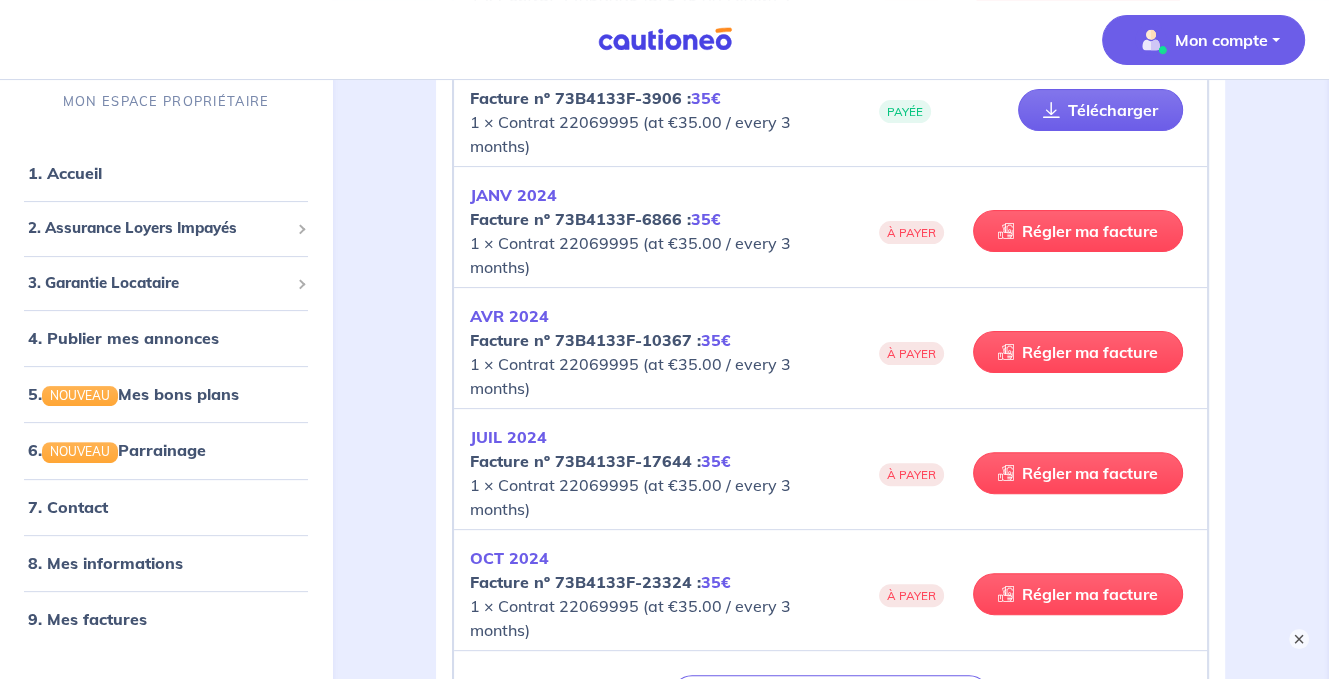 scroll, scrollTop: 400, scrollLeft: 0, axis: vertical 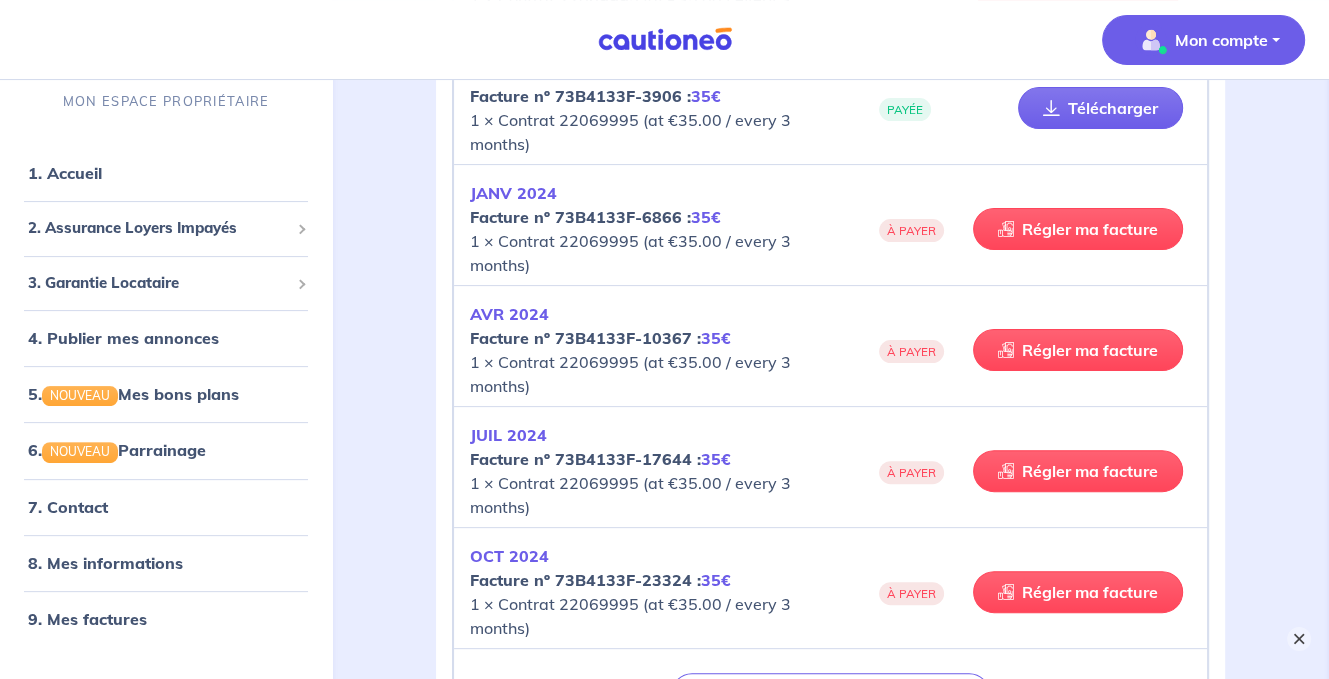 click on "×" at bounding box center [1299, 639] 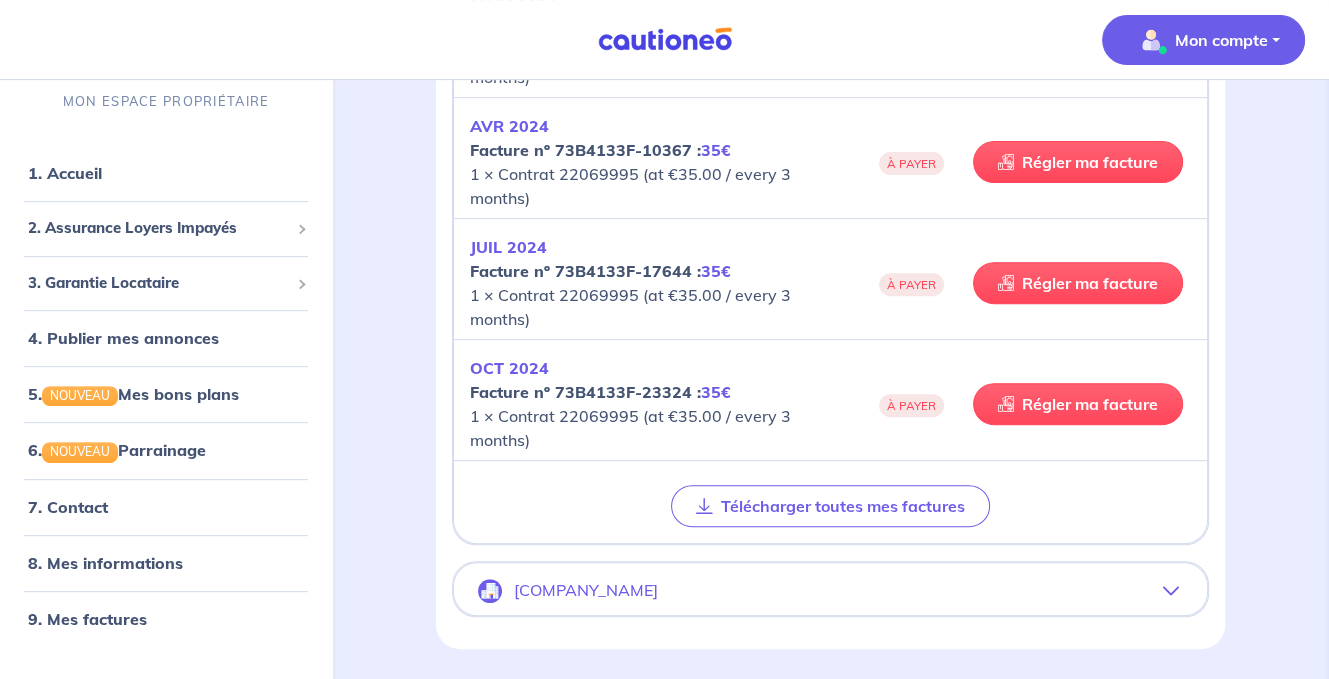 scroll, scrollTop: 600, scrollLeft: 0, axis: vertical 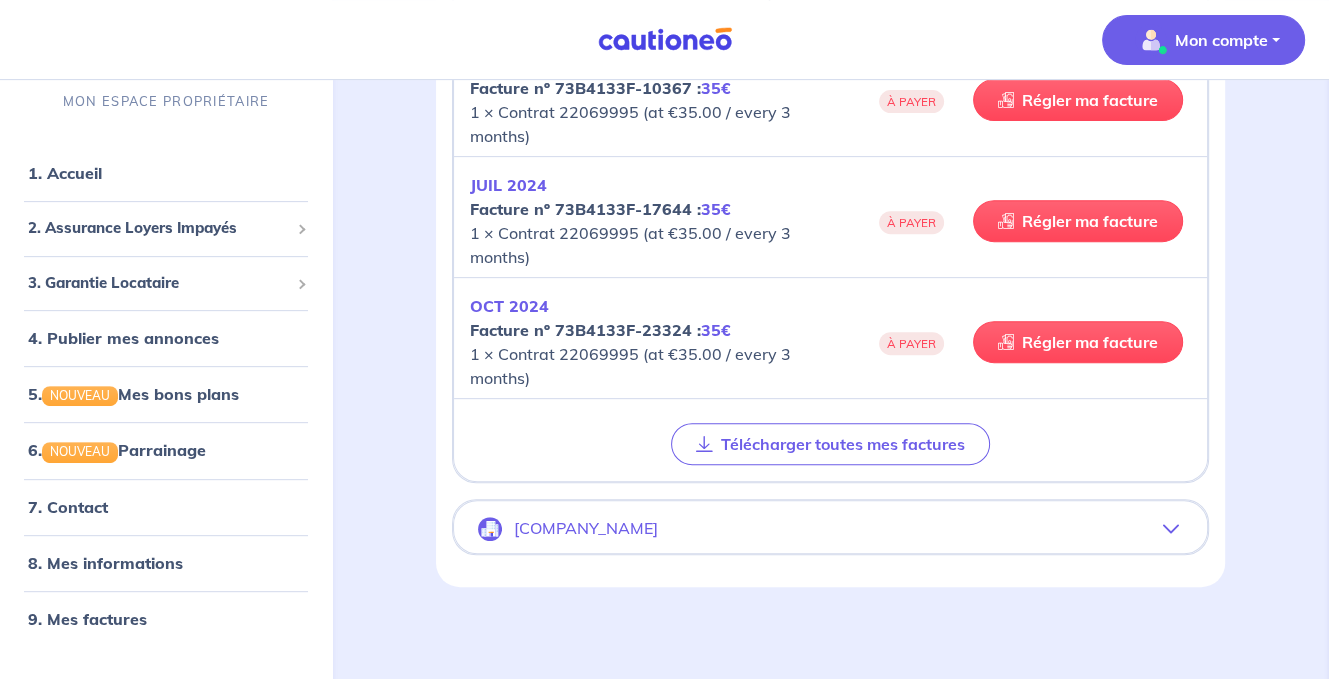 click on "SCI DE L ESPERANCE" at bounding box center [586, 528] 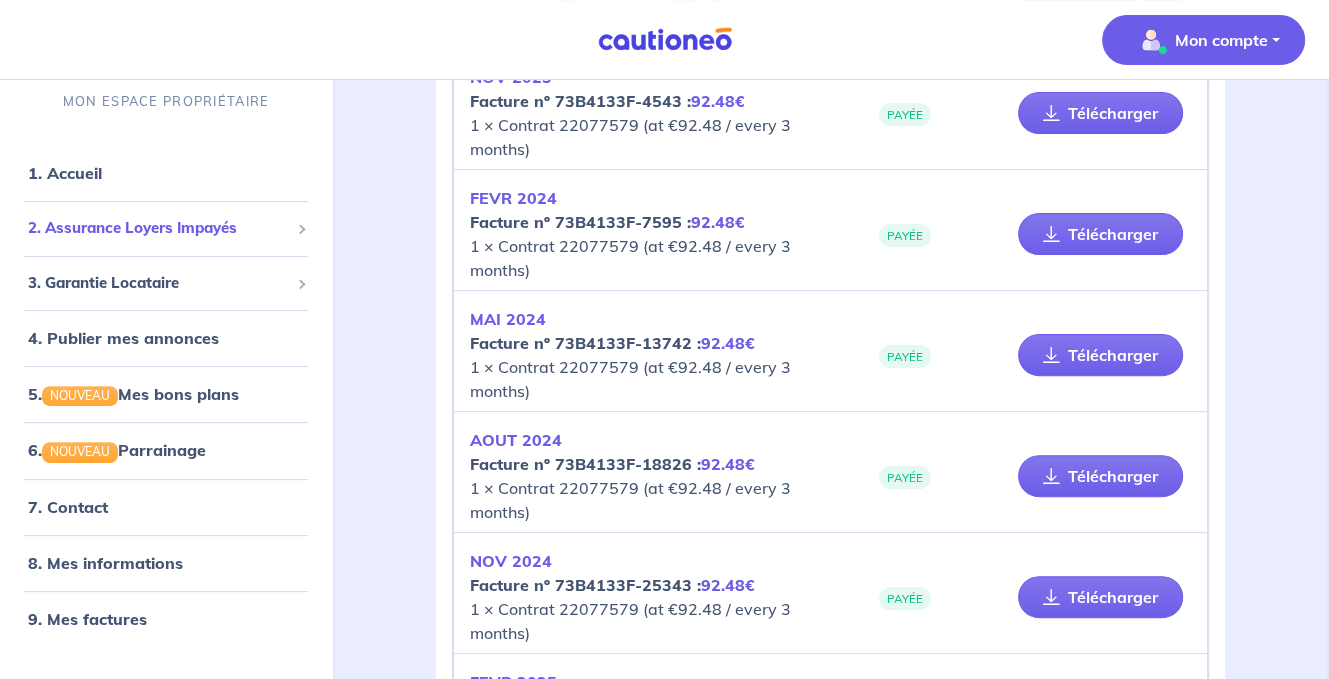 scroll, scrollTop: 350, scrollLeft: 0, axis: vertical 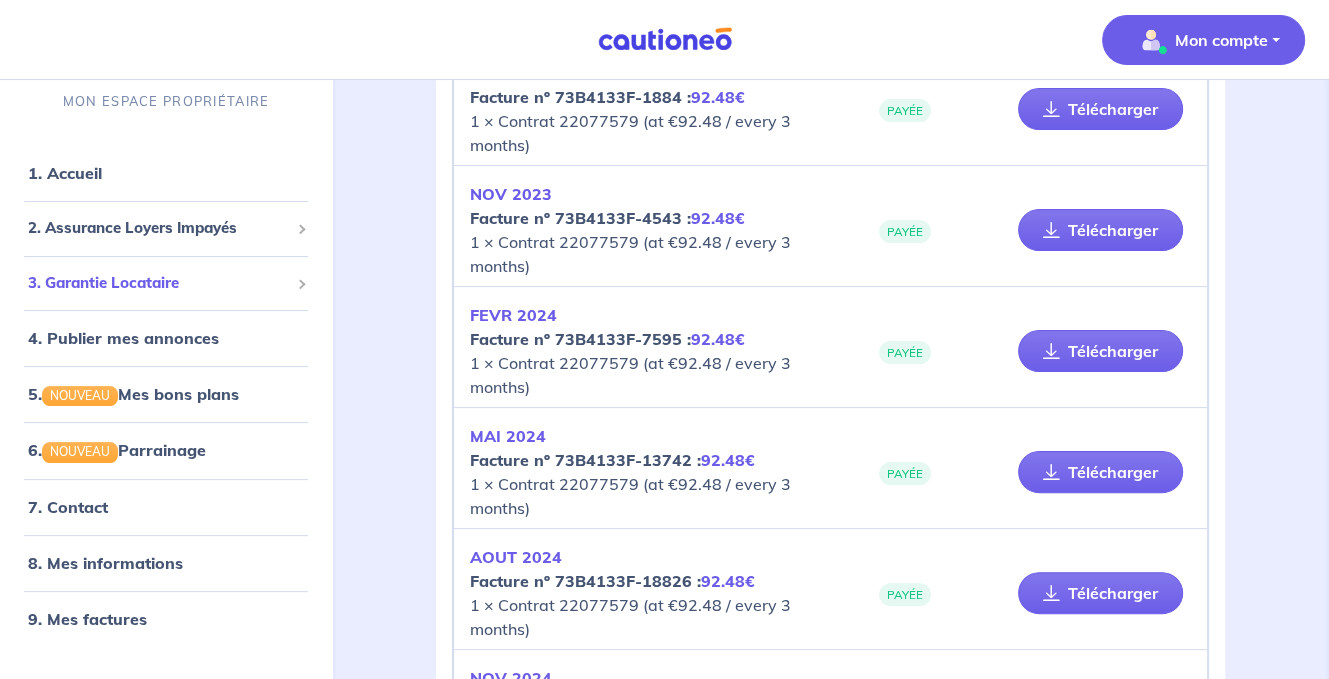click on "3. Garantie Locataire" at bounding box center [158, 283] 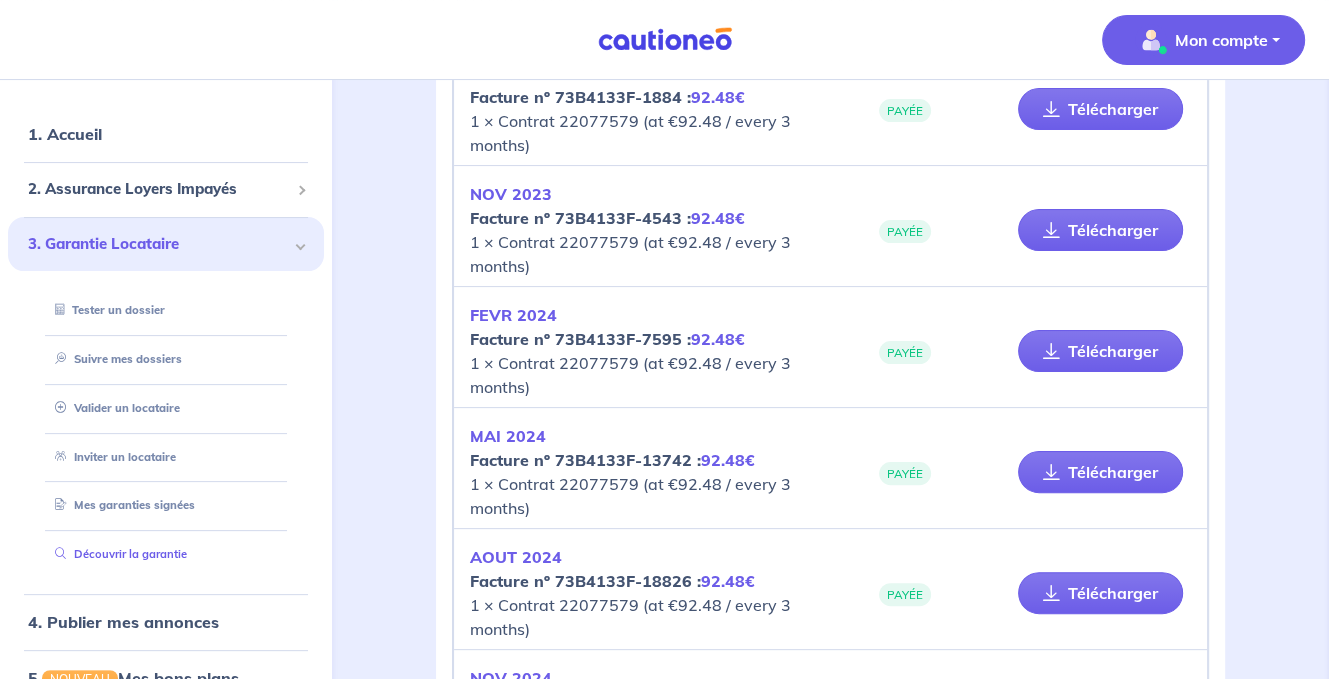 scroll, scrollTop: 100, scrollLeft: 0, axis: vertical 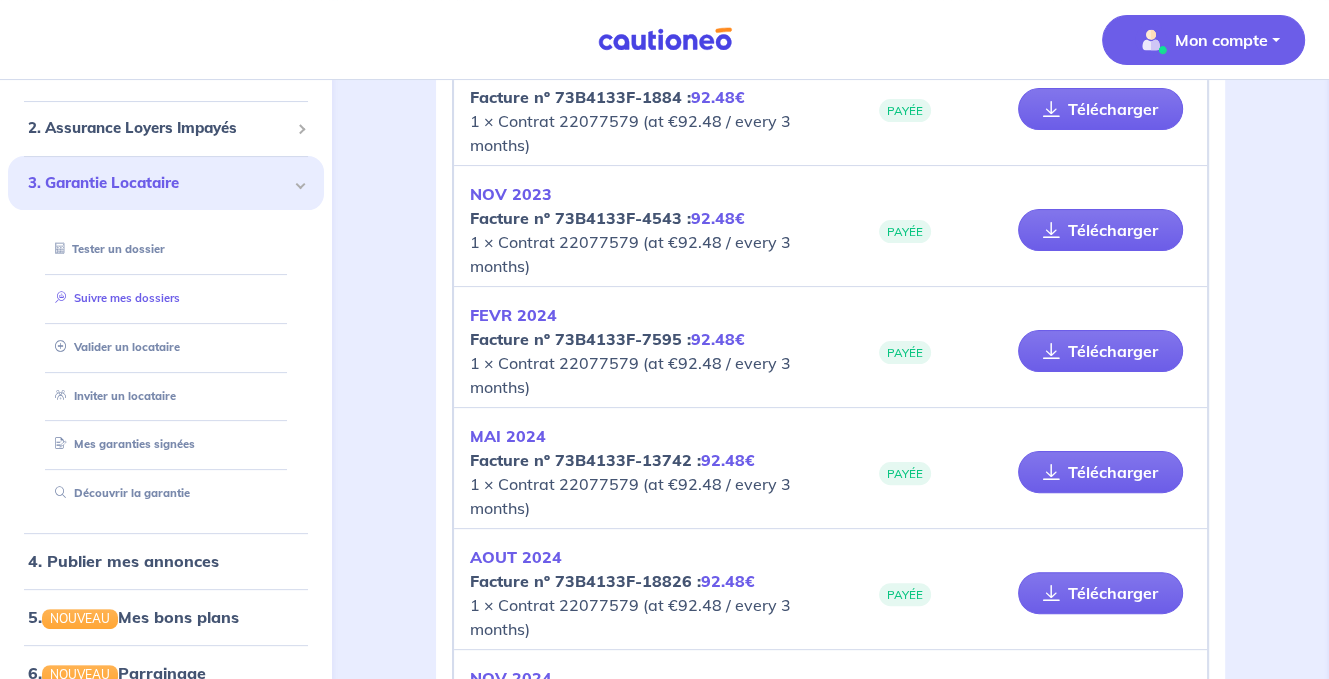 click on "Suivre mes dossiers" at bounding box center [113, 298] 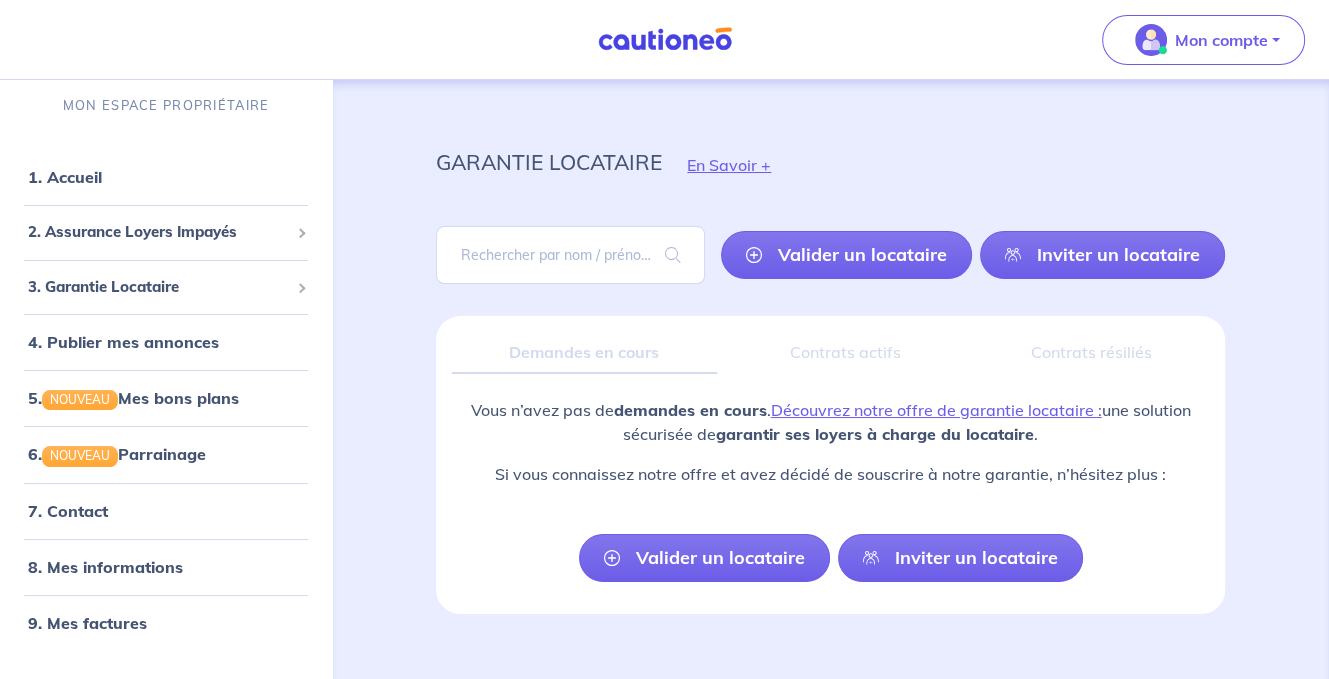 scroll, scrollTop: 37, scrollLeft: 0, axis: vertical 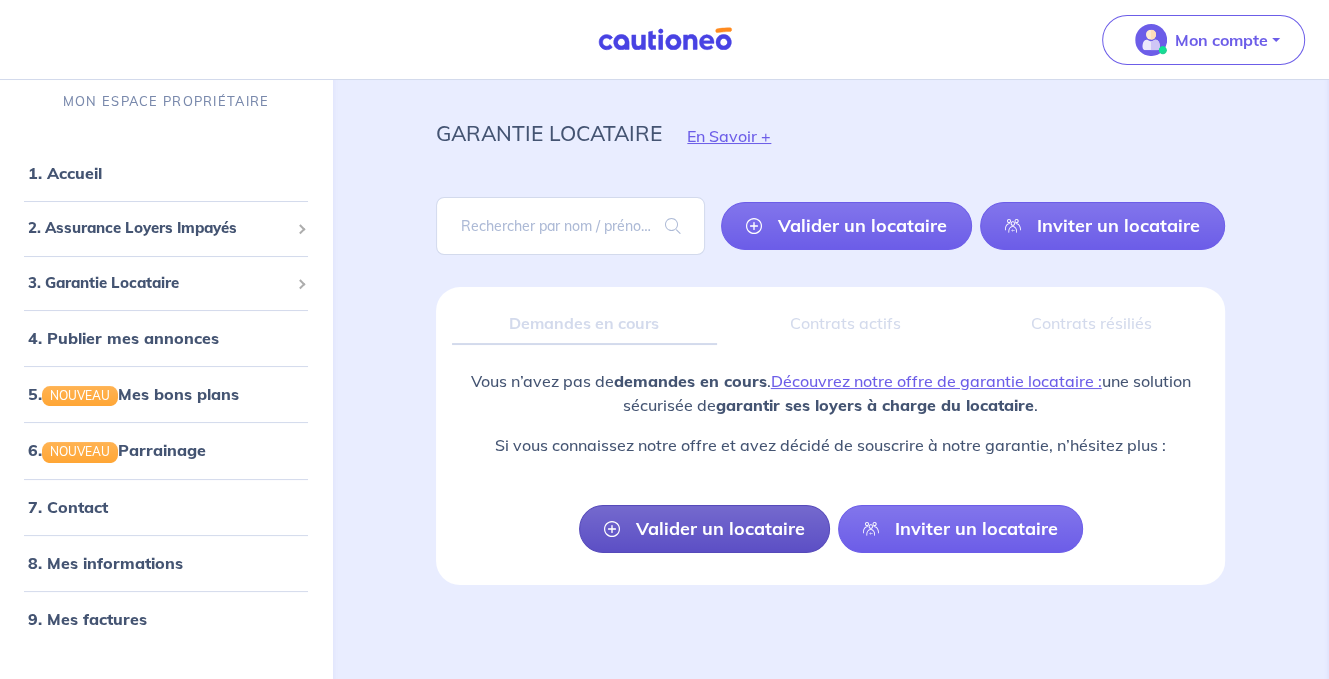 click on "Valider un locataire" at bounding box center (704, 529) 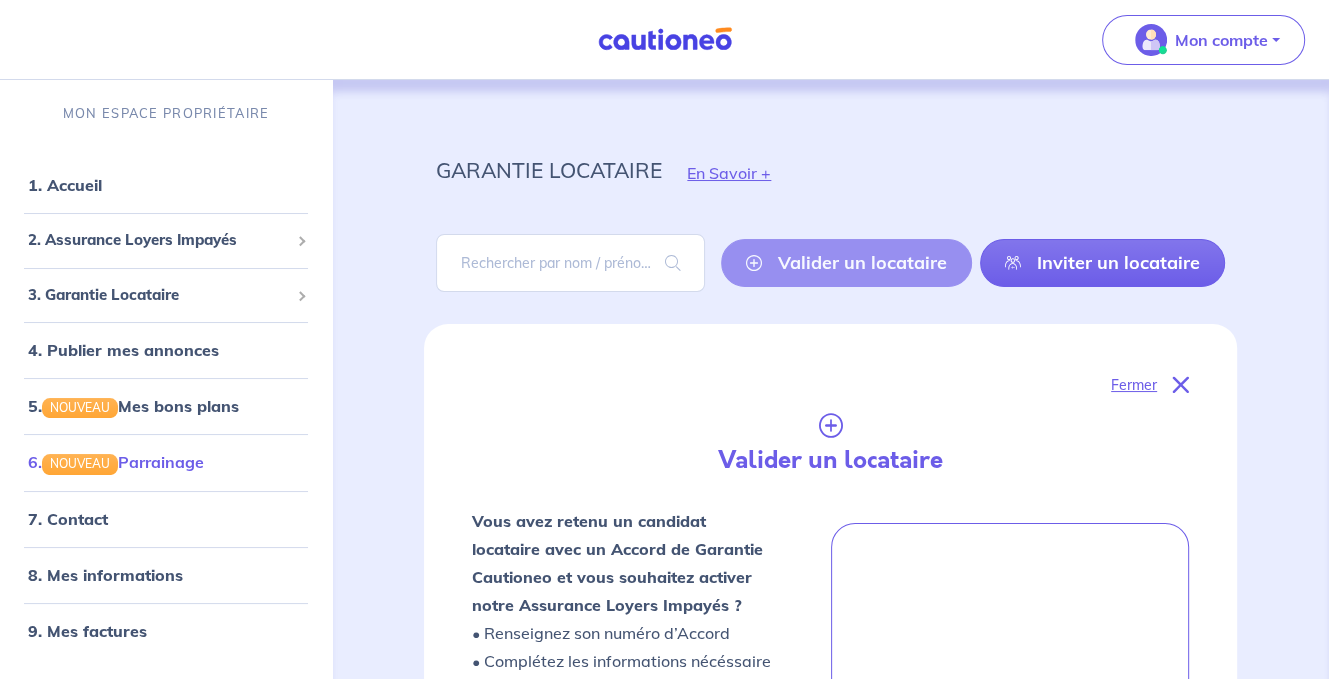 scroll, scrollTop: 200, scrollLeft: 0, axis: vertical 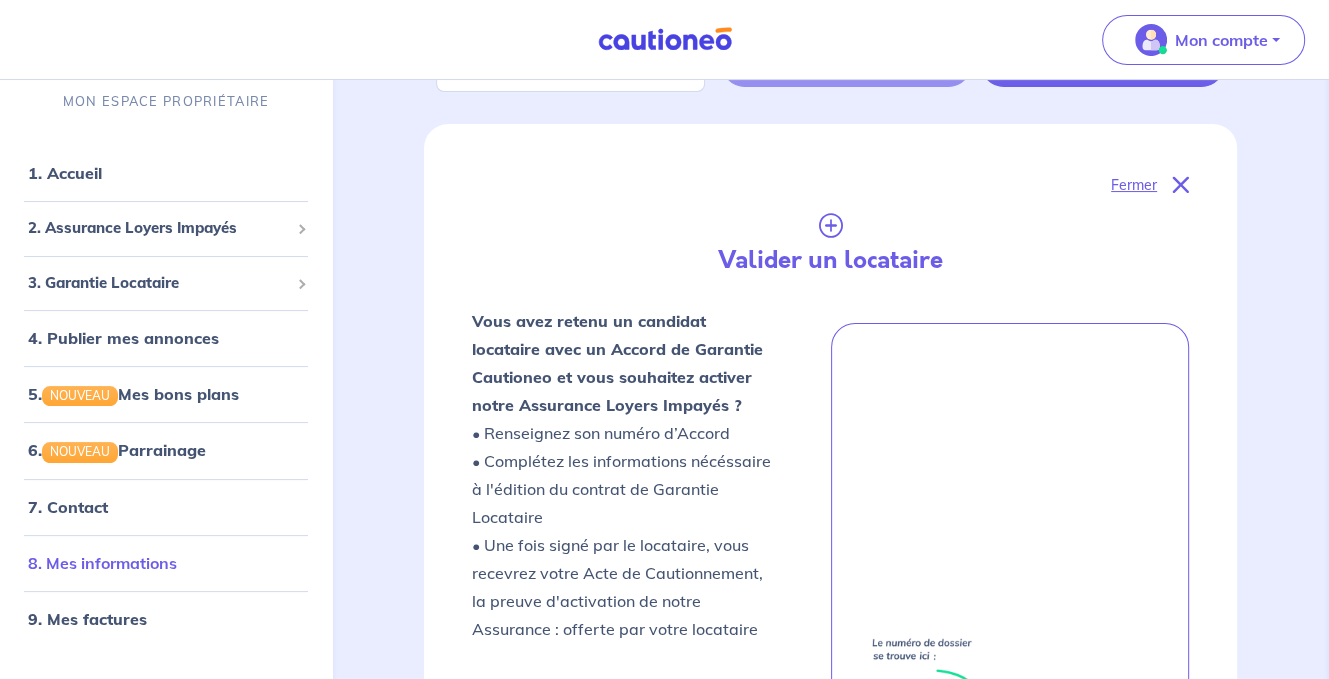 click on "8. Mes informations" at bounding box center (102, 562) 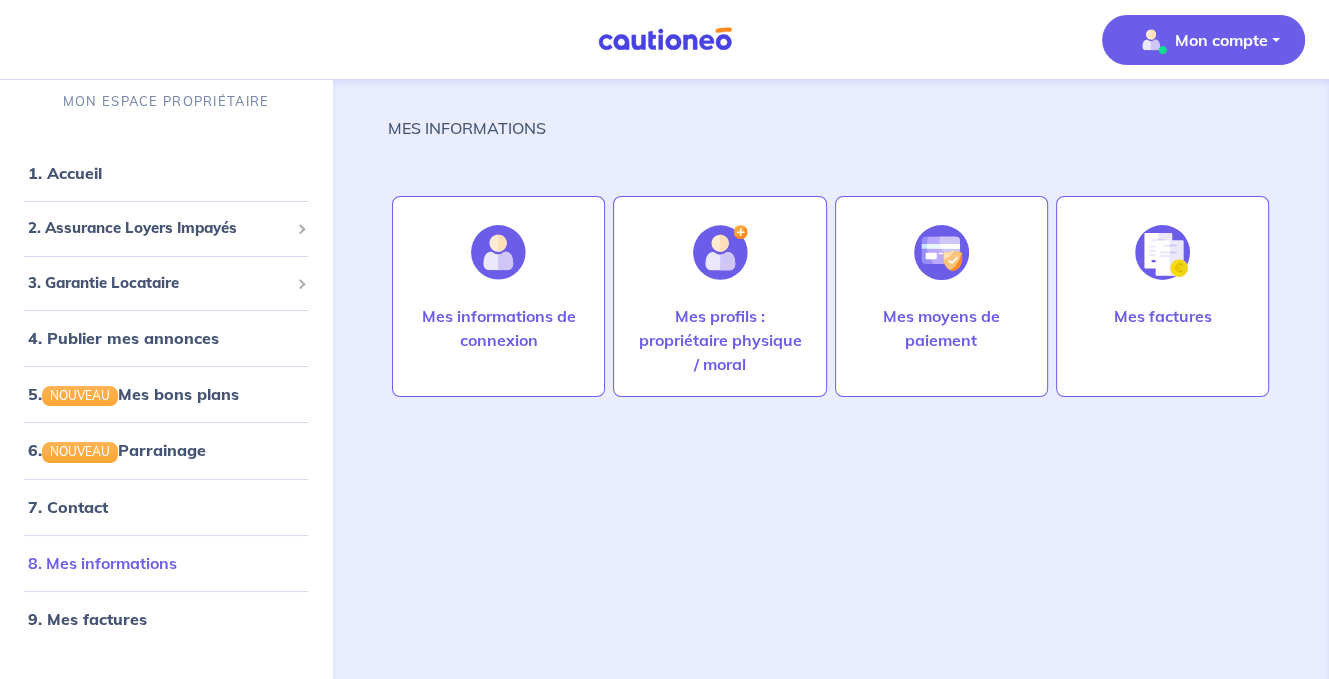 scroll, scrollTop: 0, scrollLeft: 0, axis: both 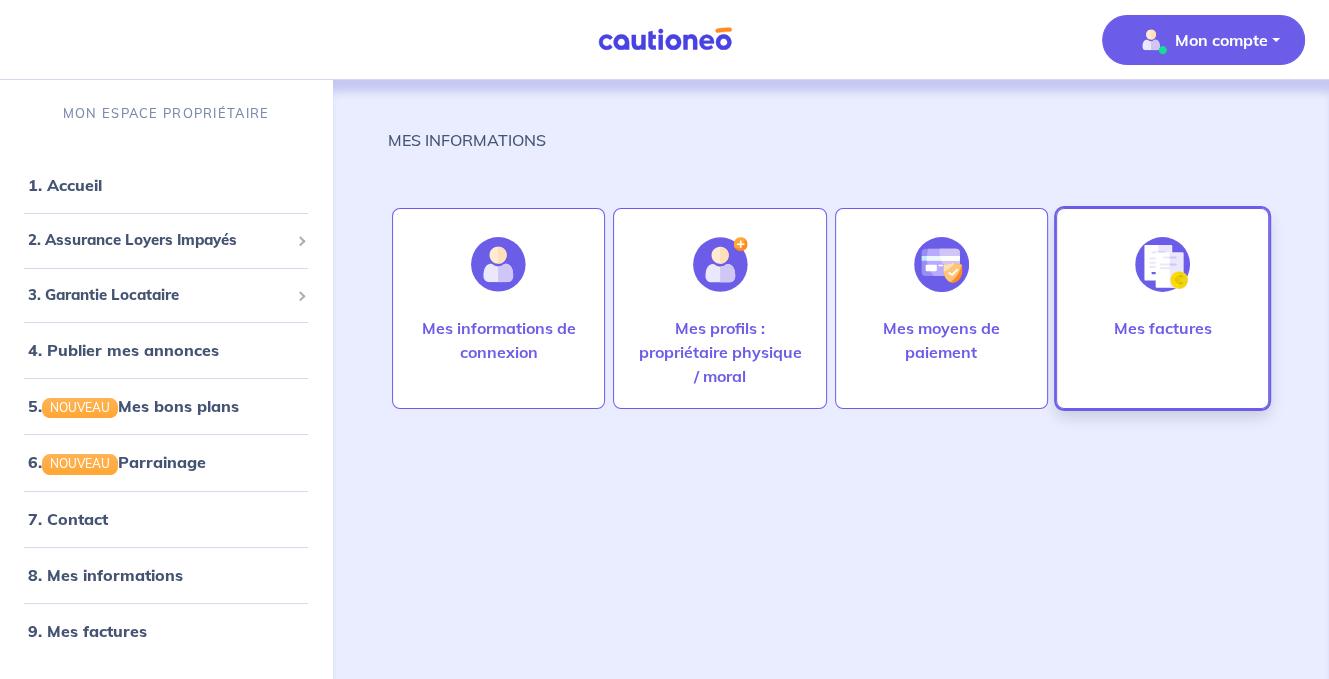 click on "Mes factures" at bounding box center [1162, 328] 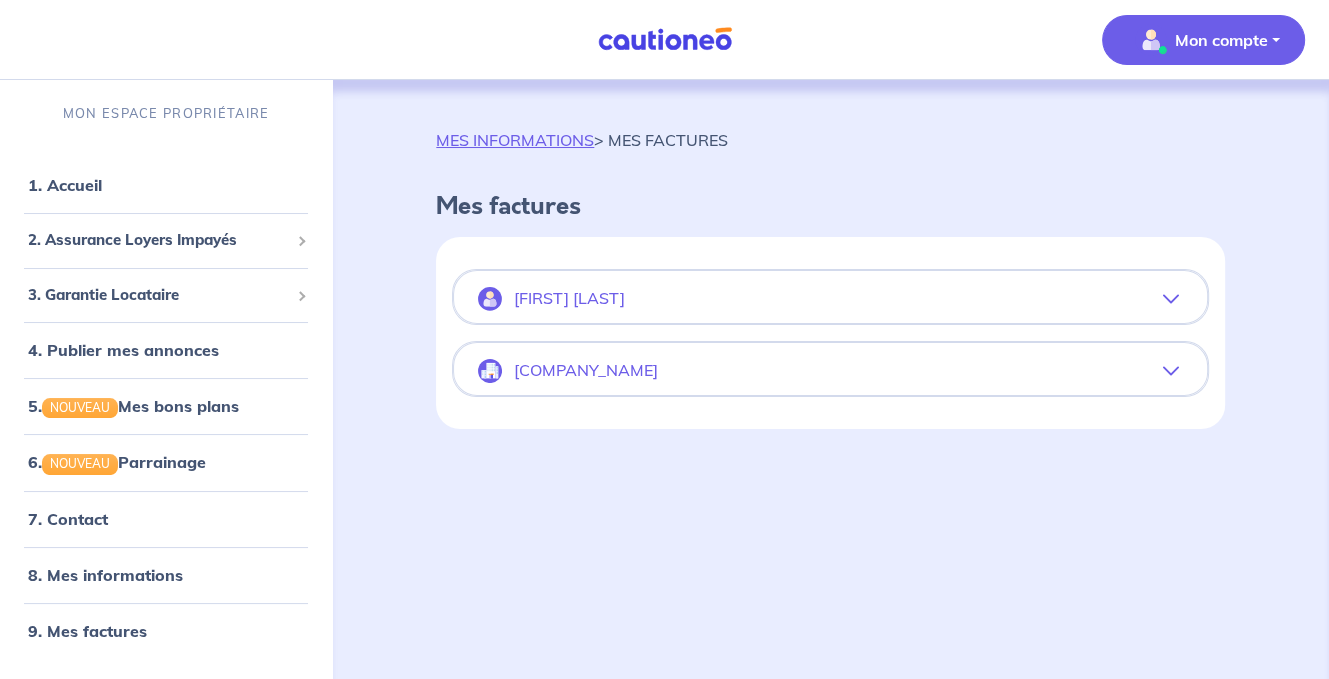 click on "SCI DE L ESPERANCE" at bounding box center [586, 370] 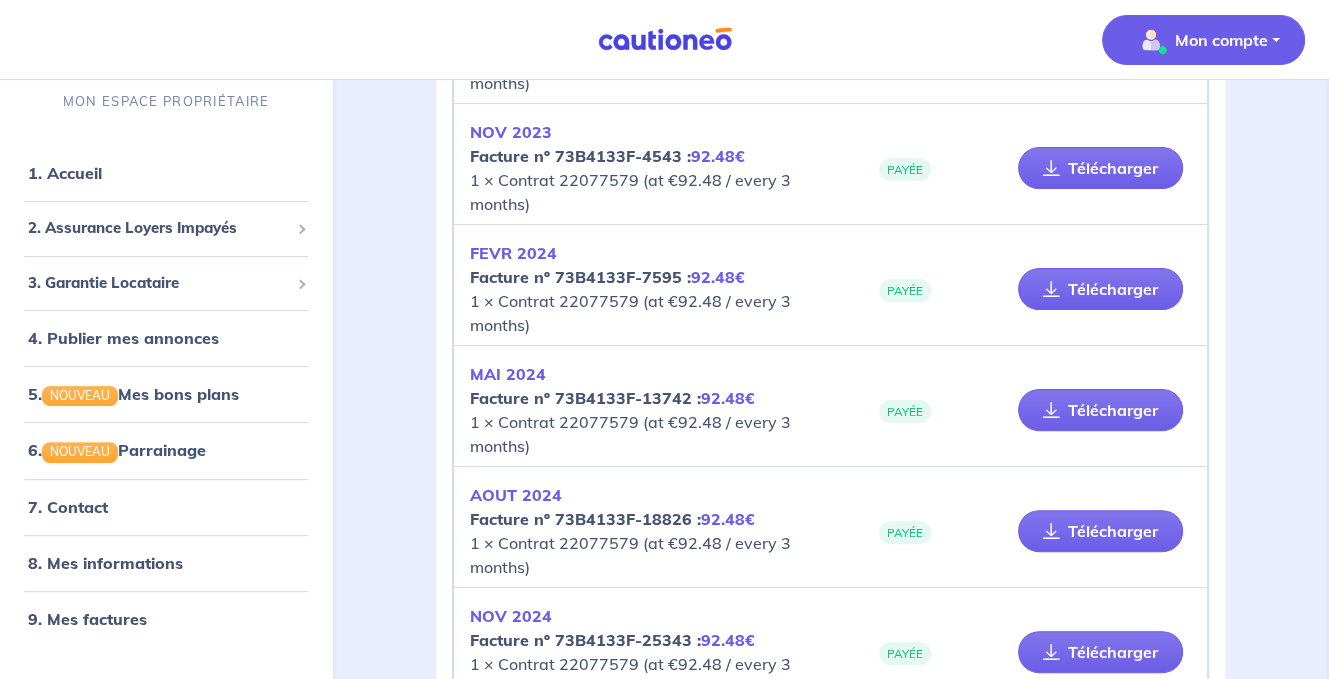 scroll, scrollTop: 0, scrollLeft: 0, axis: both 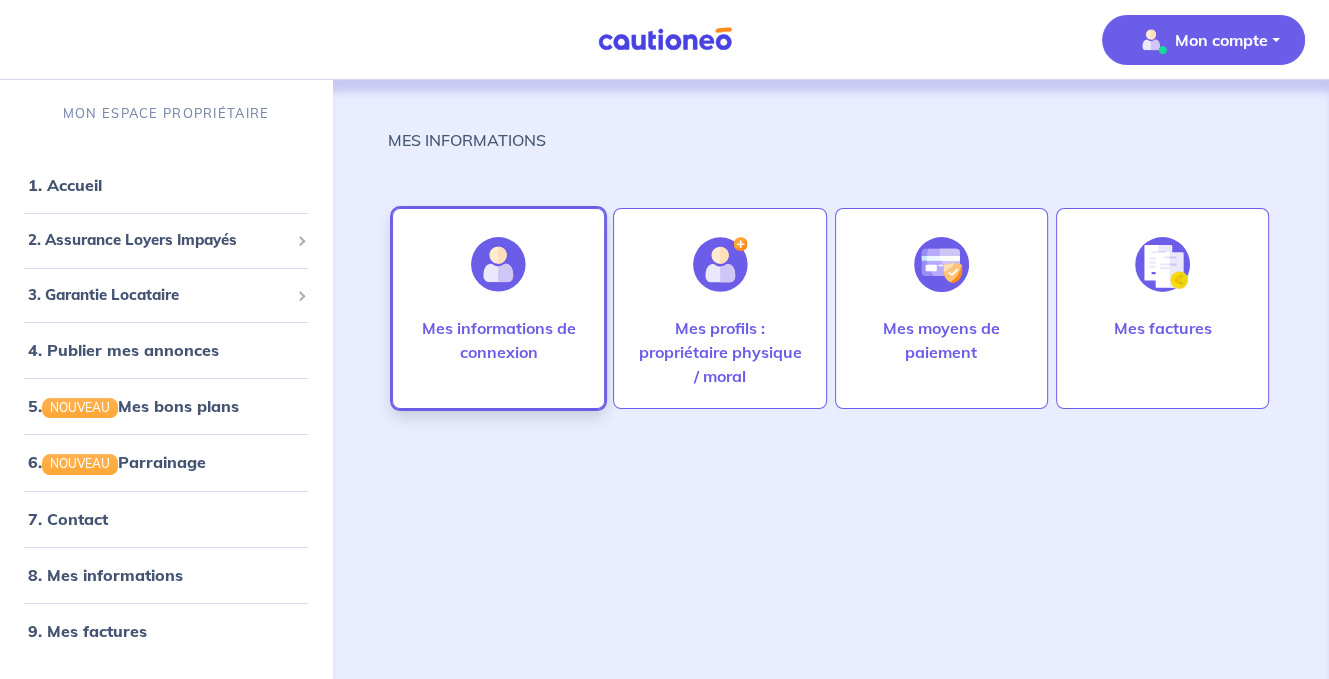 click at bounding box center [498, 264] 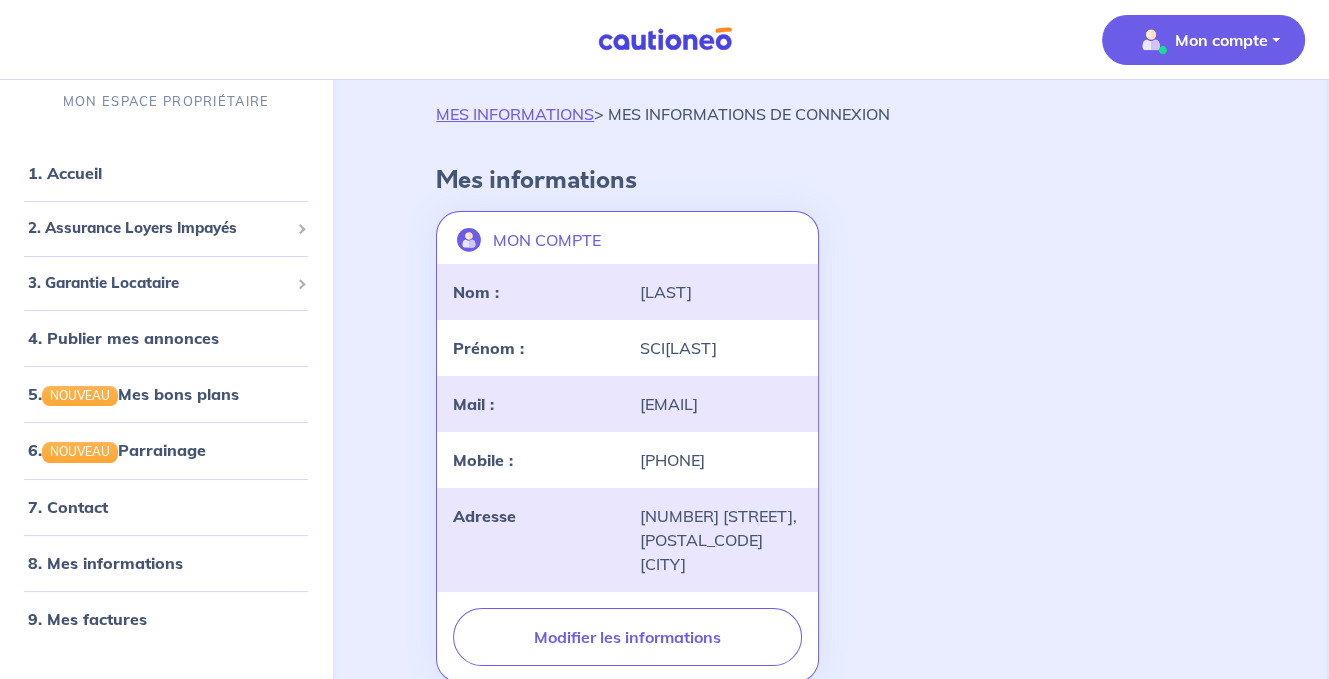 scroll, scrollTop: 100, scrollLeft: 0, axis: vertical 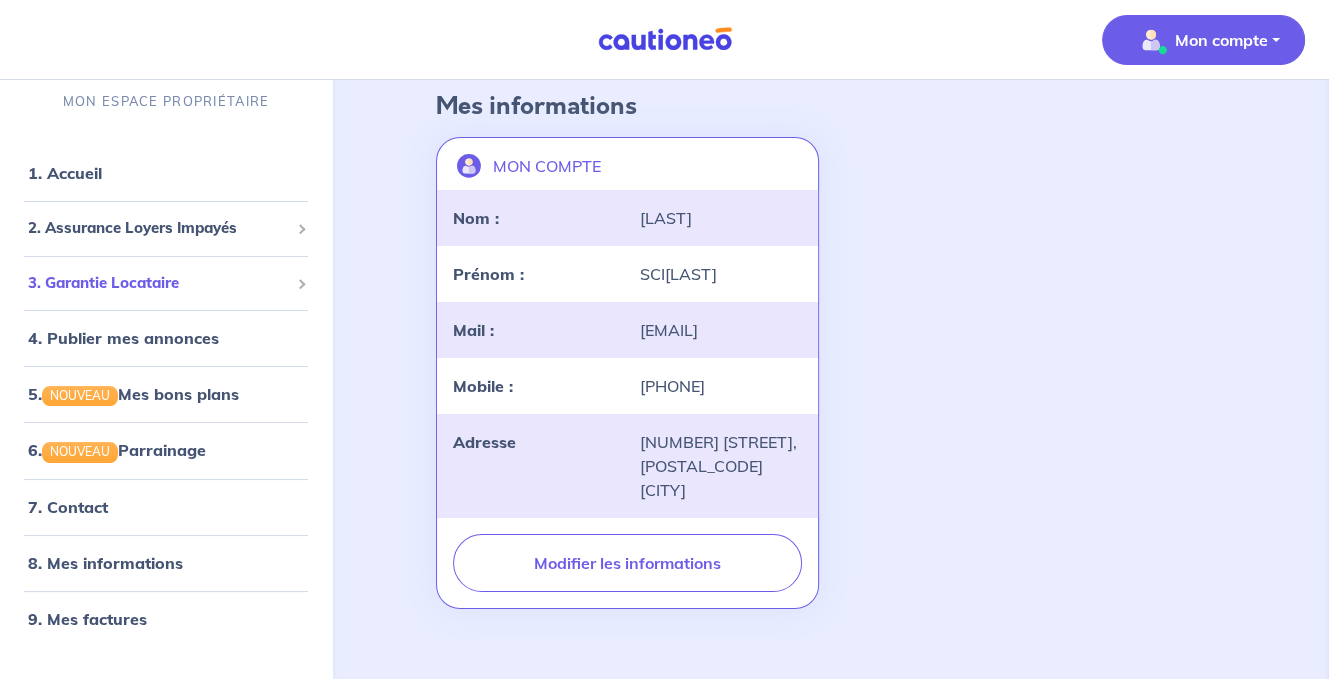 click at bounding box center [301, 284] 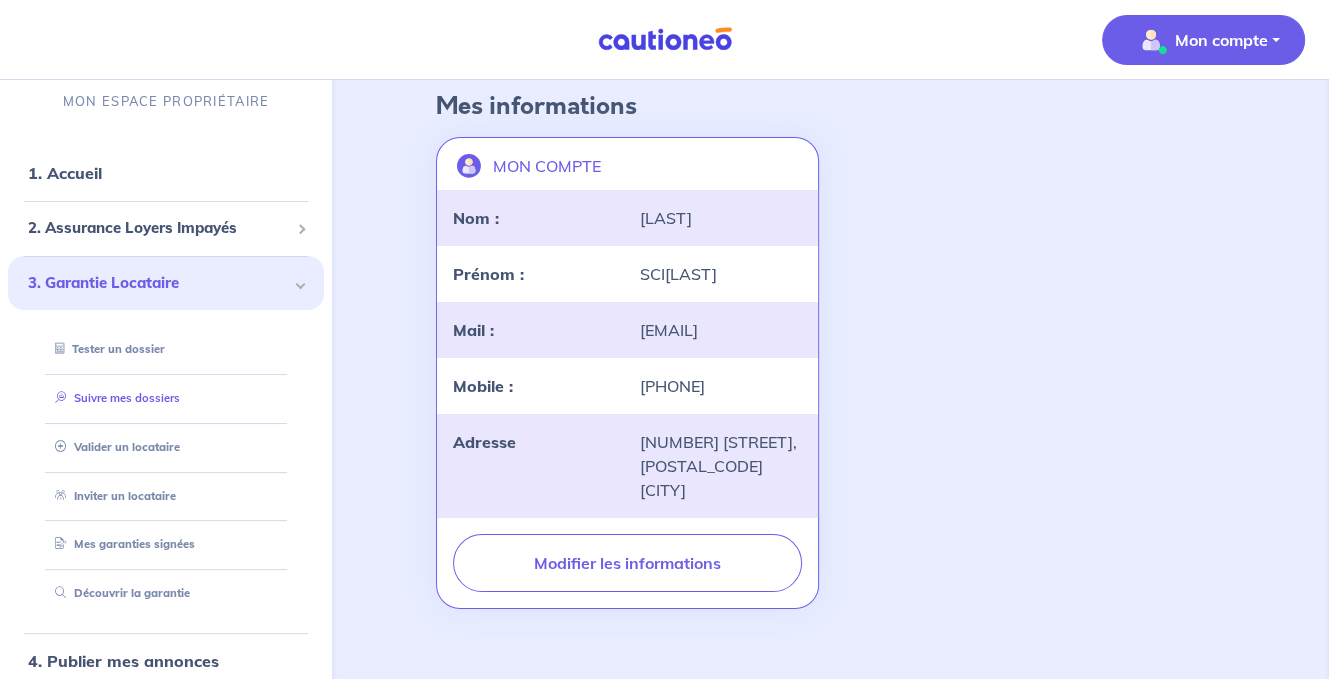 click on "Suivre mes dossiers" at bounding box center [113, 398] 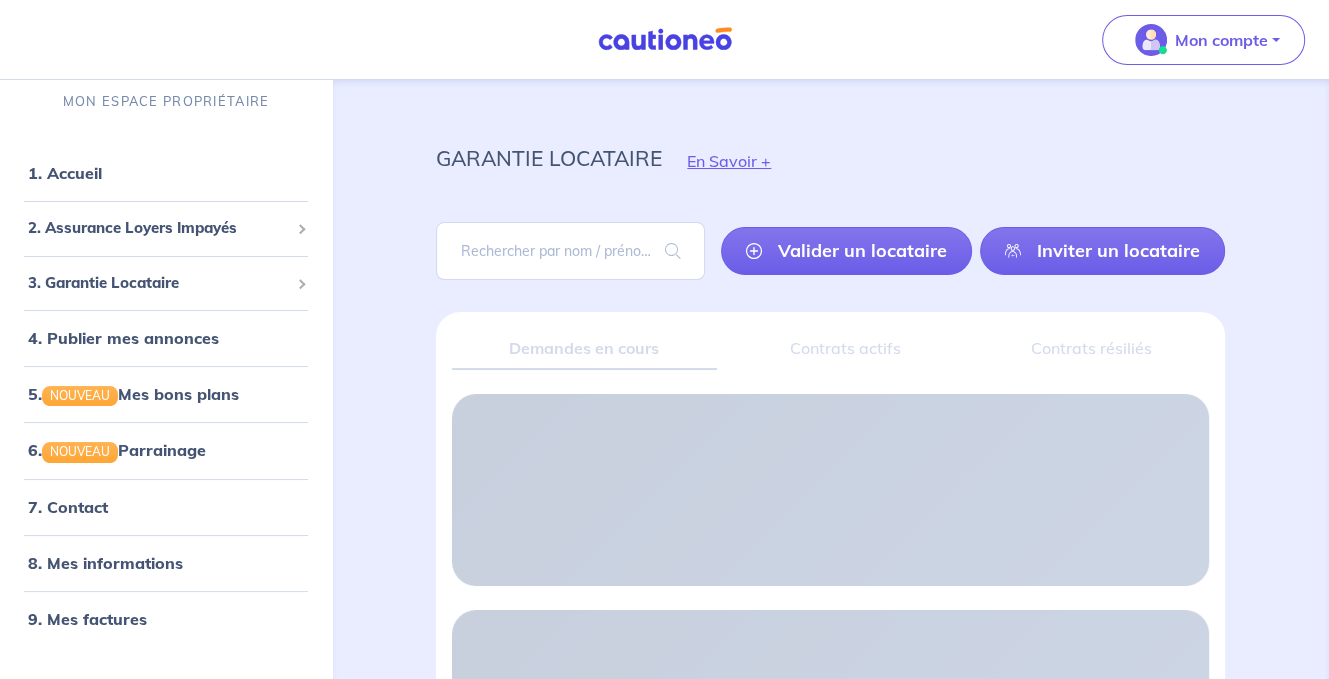 scroll, scrollTop: 0, scrollLeft: 0, axis: both 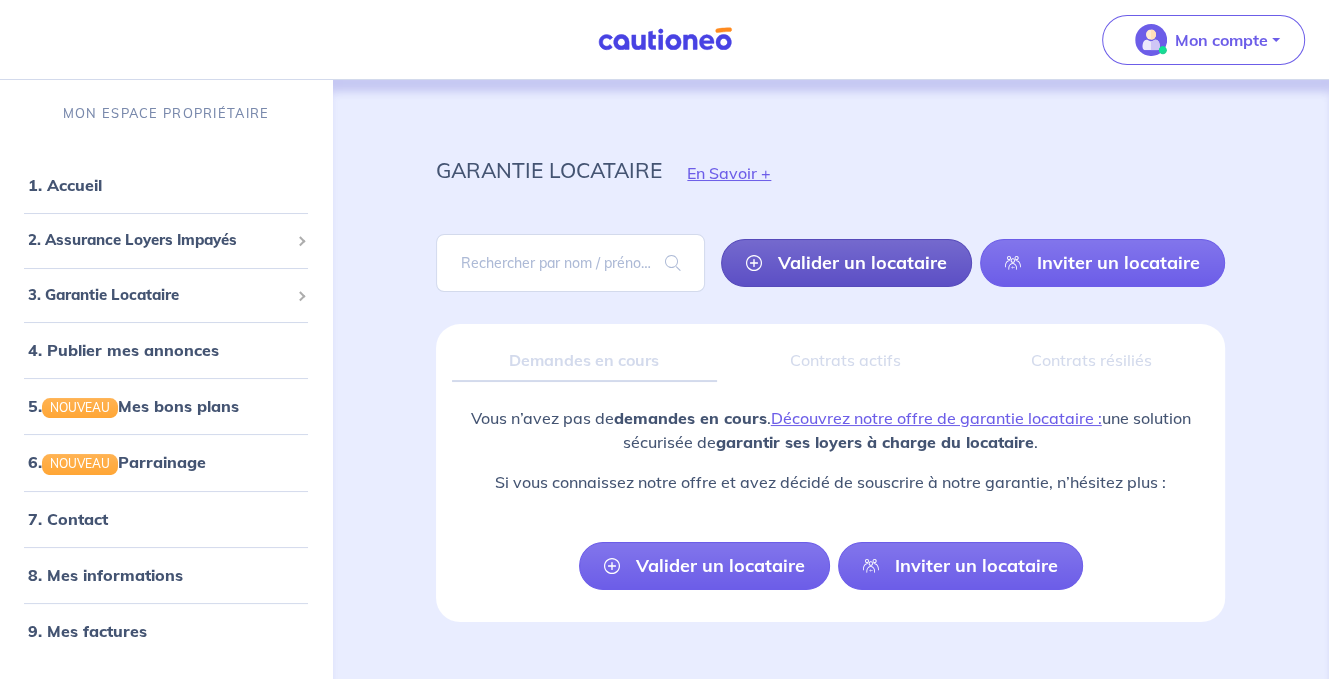click on "Valider un locataire" at bounding box center (846, 263) 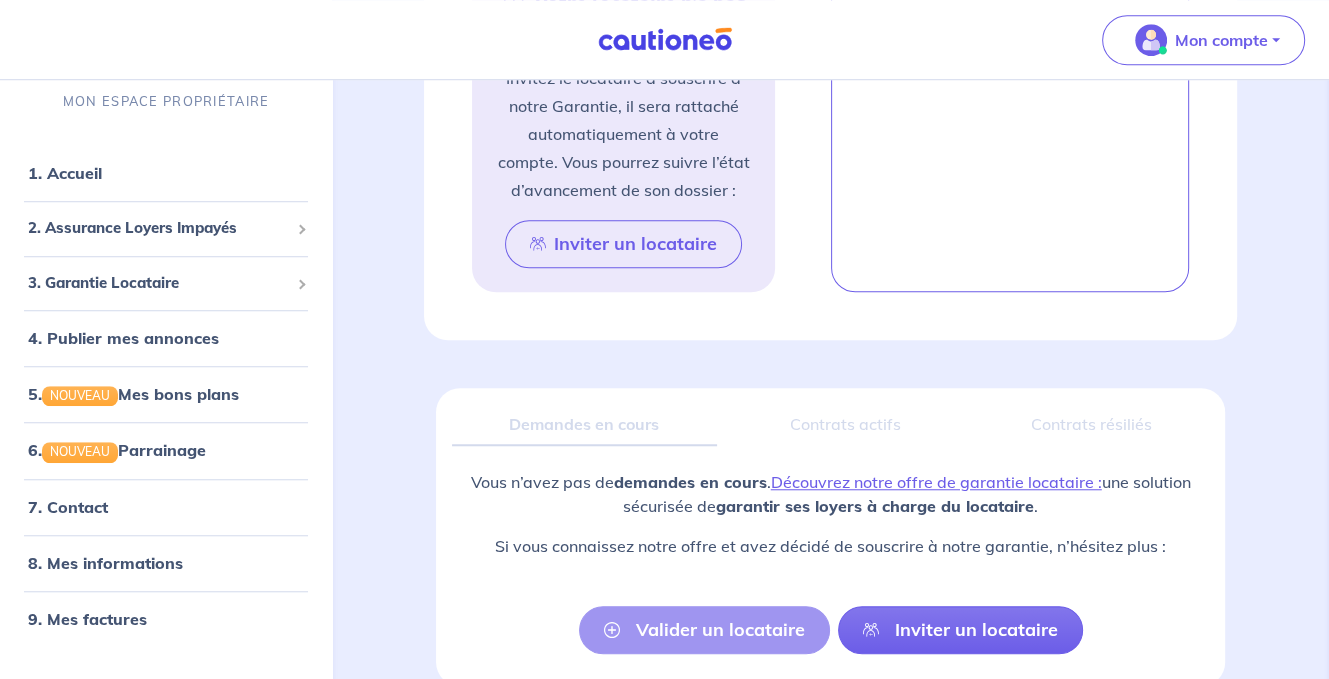 scroll, scrollTop: 1392, scrollLeft: 0, axis: vertical 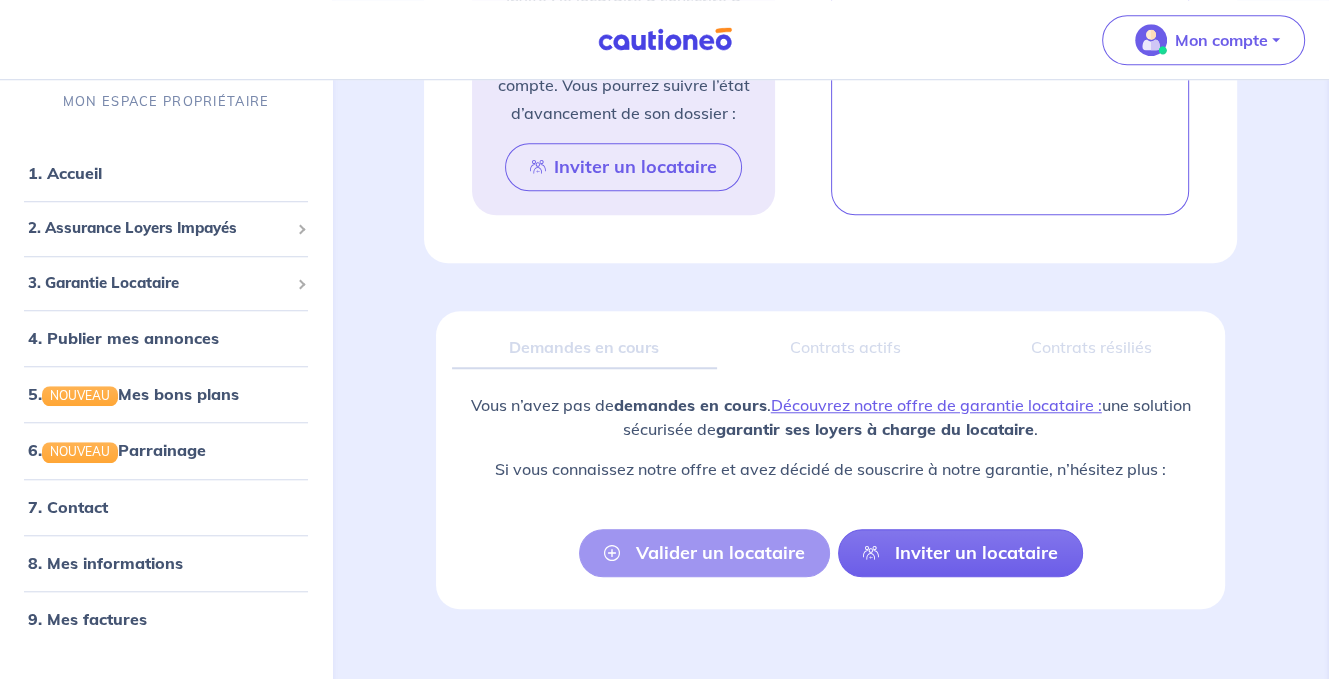 click on "Valider un locataire Inviter un locataire" at bounding box center (831, 553) 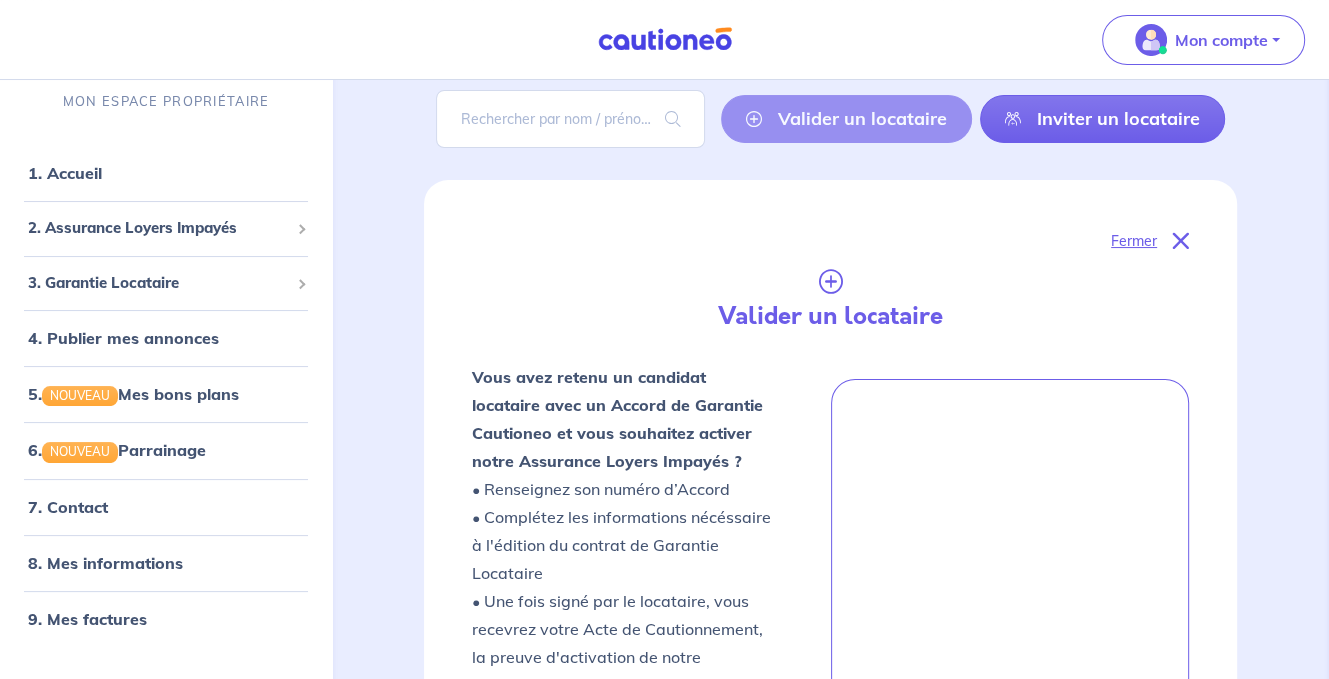 scroll, scrollTop: 92, scrollLeft: 0, axis: vertical 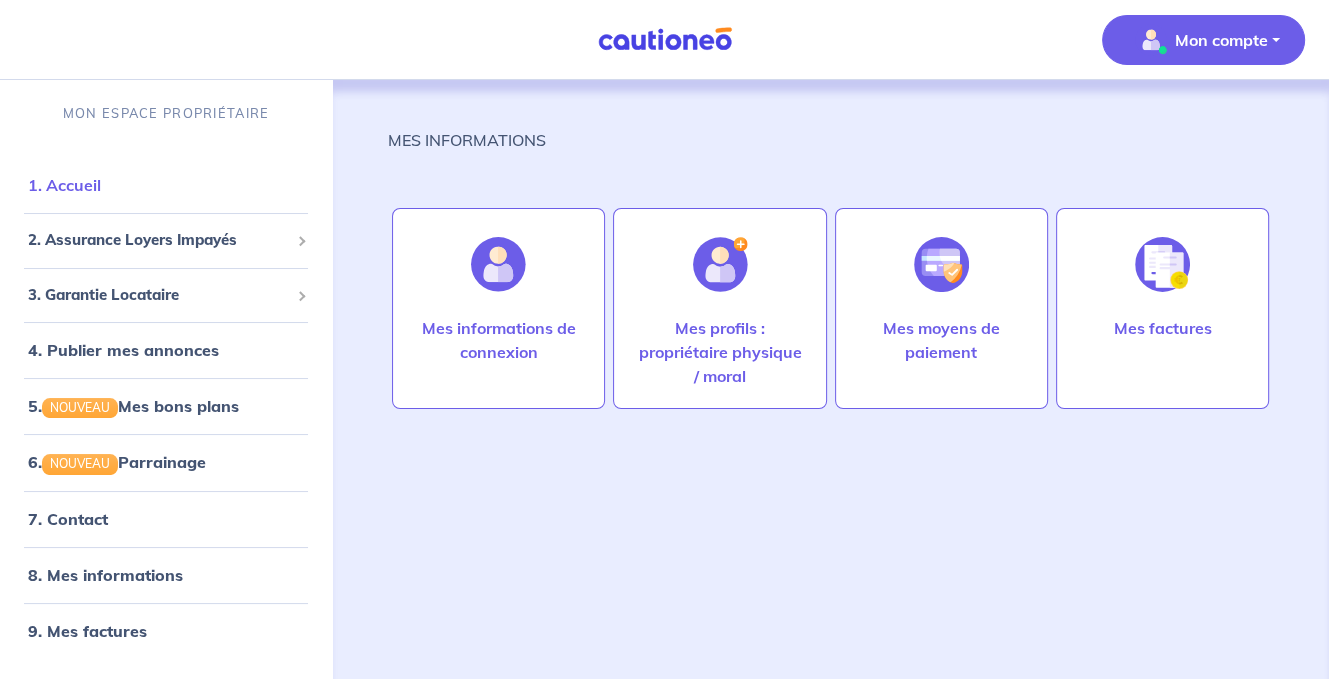 click on "1. Accueil" at bounding box center (64, 185) 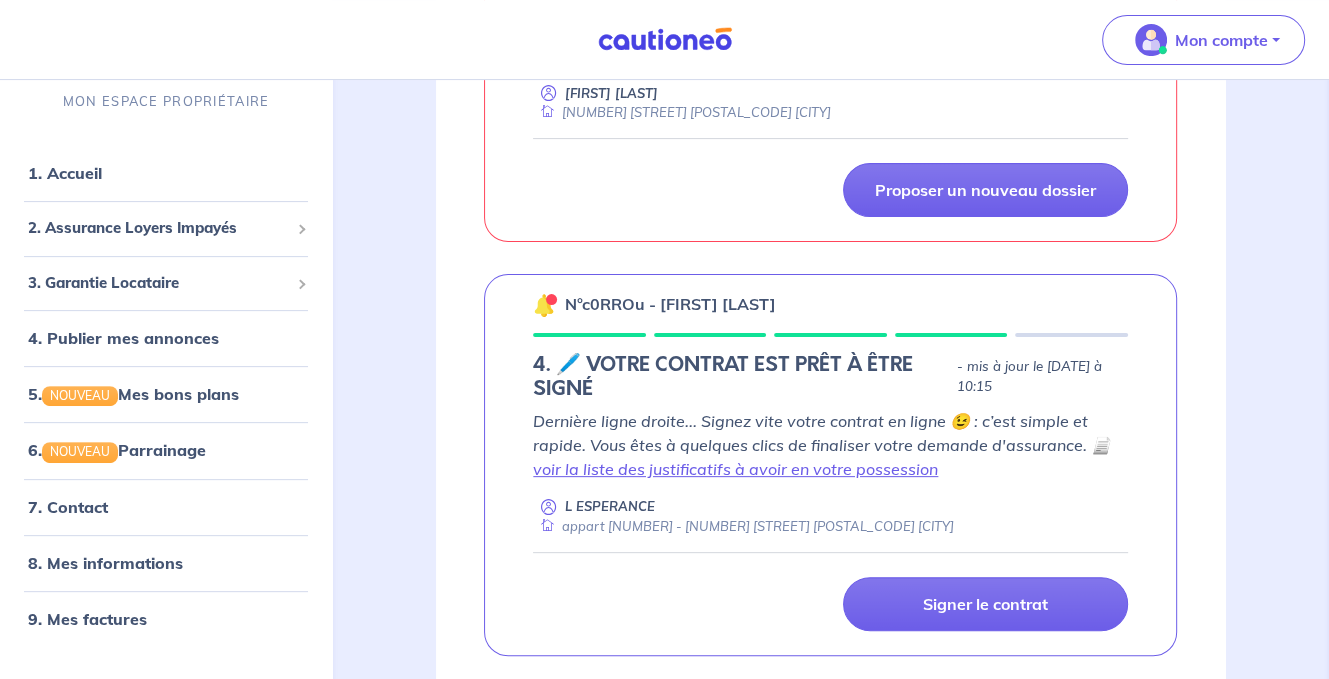 scroll, scrollTop: 500, scrollLeft: 0, axis: vertical 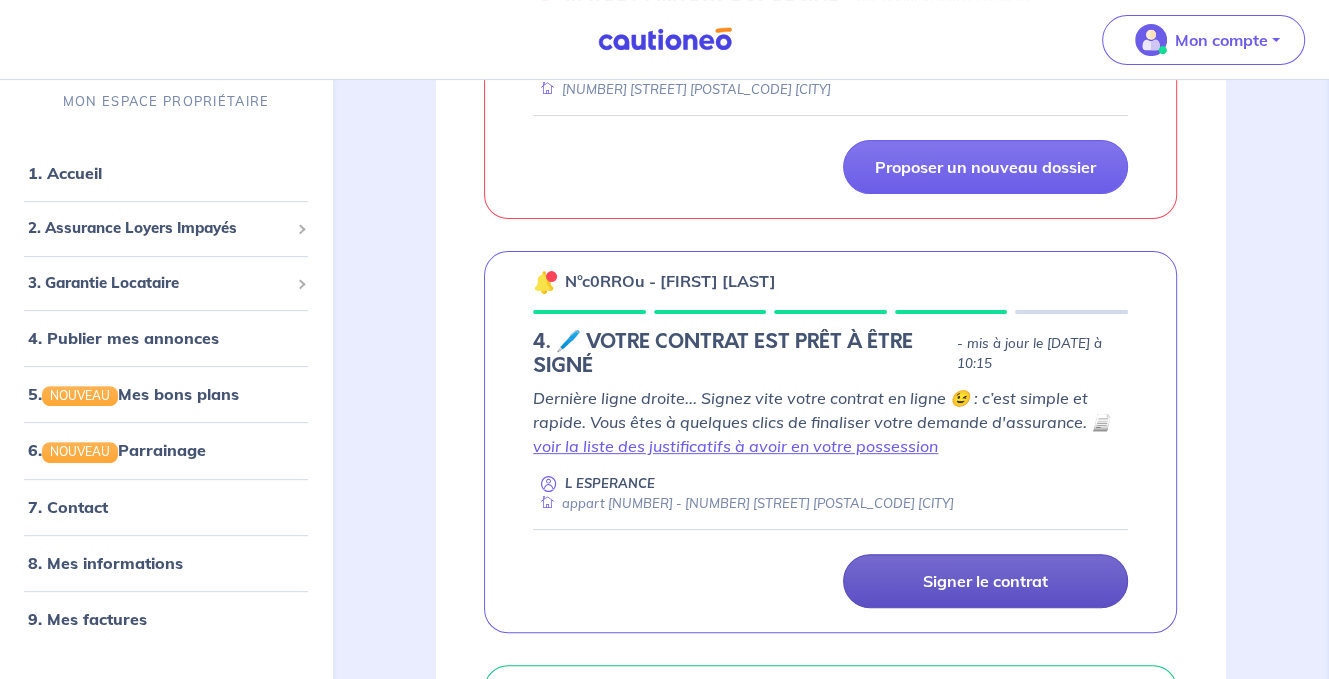 click on "Signer le contrat" at bounding box center [985, 581] 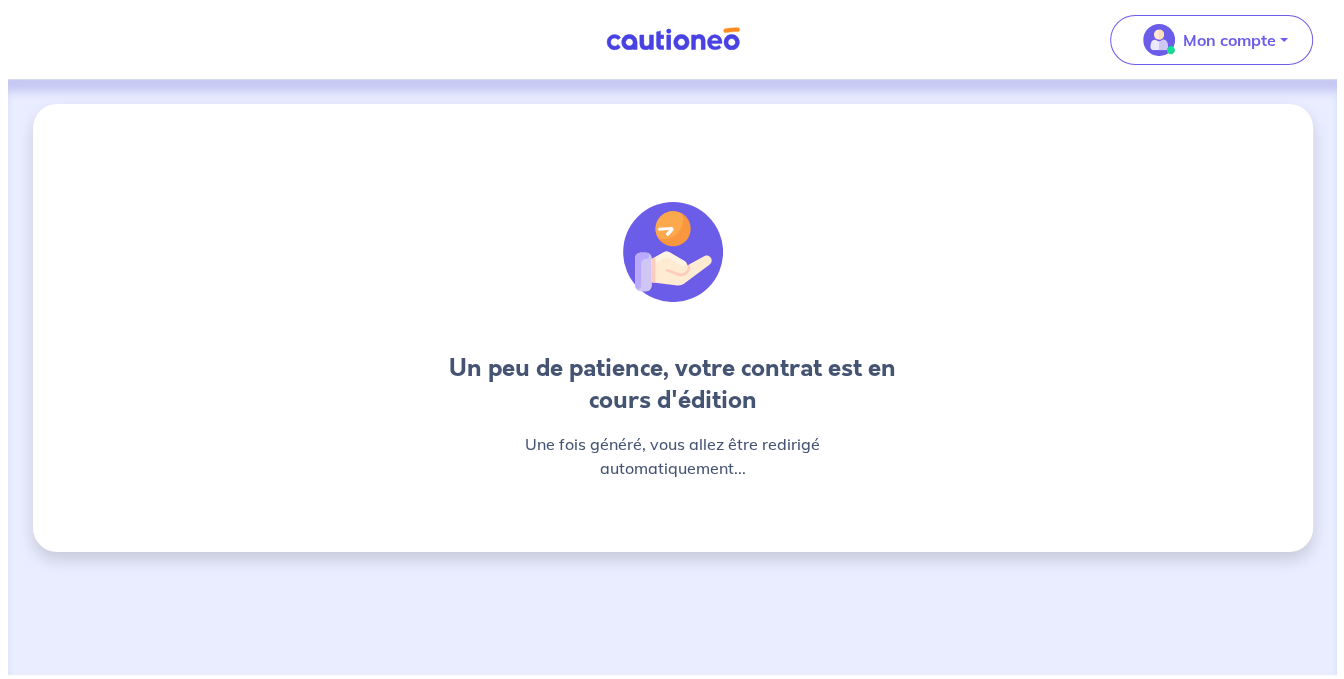 scroll, scrollTop: 0, scrollLeft: 0, axis: both 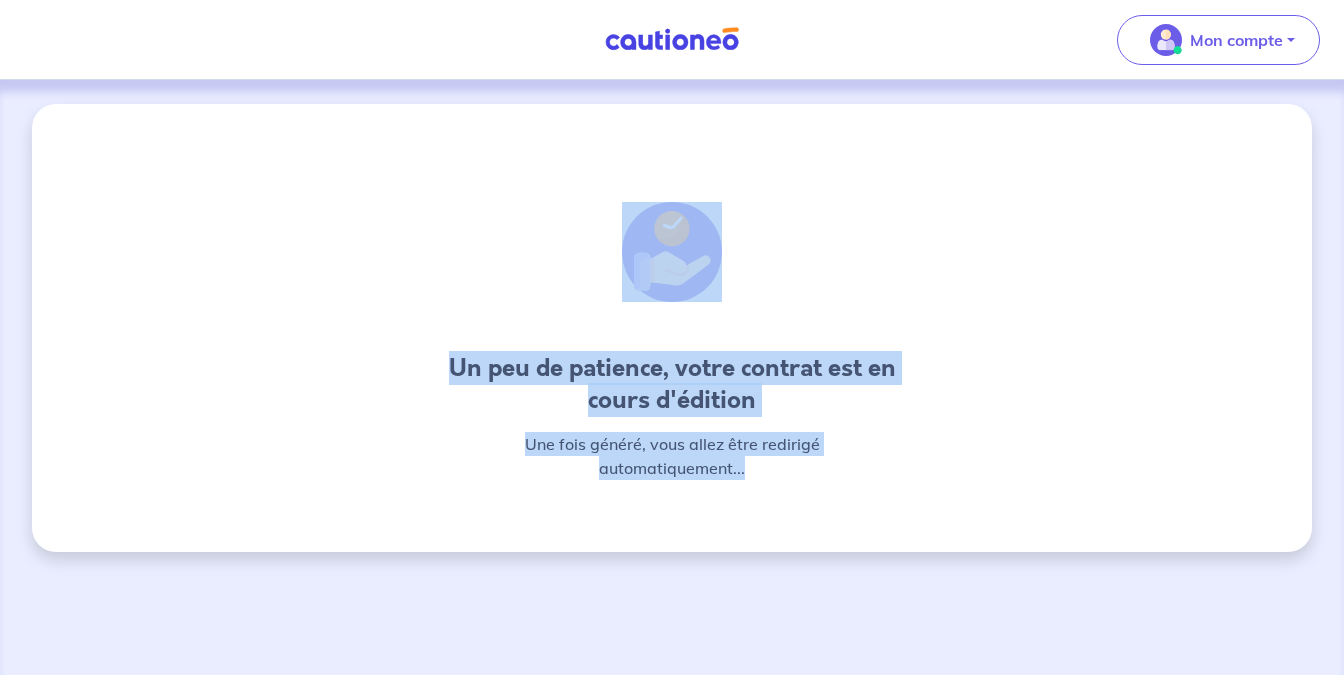 drag, startPoint x: 640, startPoint y: 167, endPoint x: 853, endPoint y: 475, distance: 374.47696 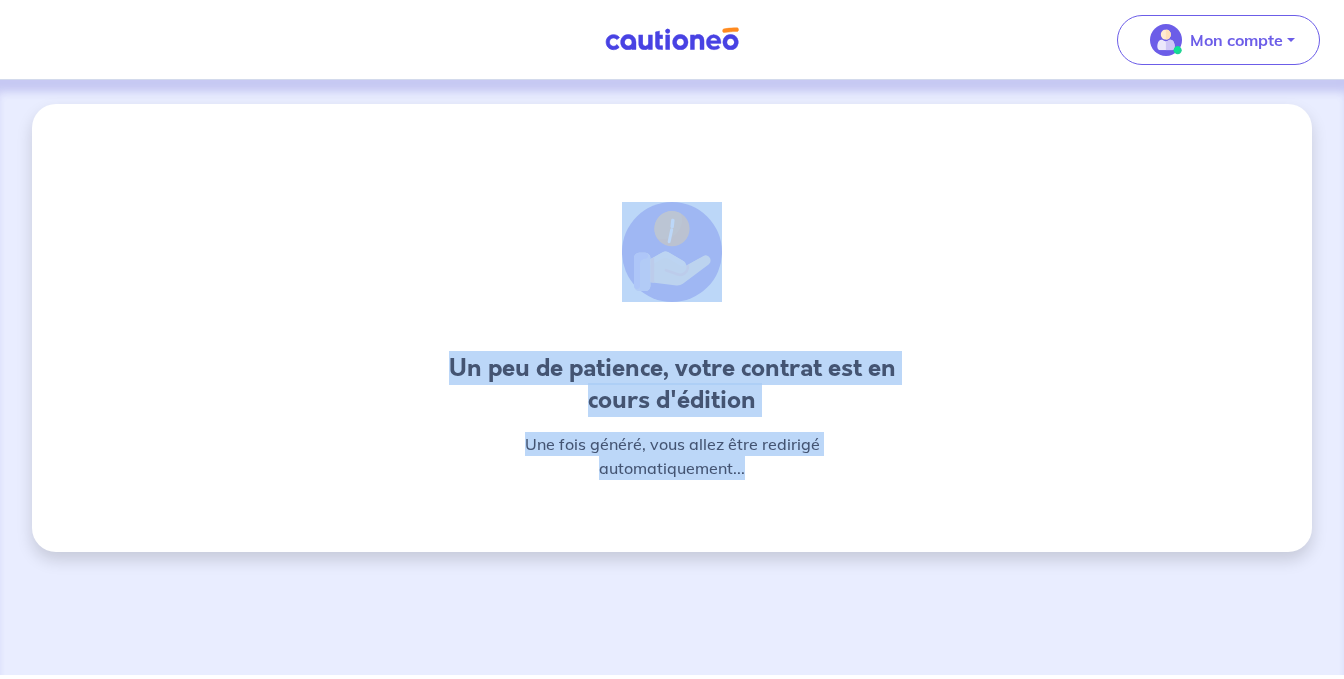 click on "Un peu de patience, votre contrat est en cours d'édition Une fois généré, vous allez être redirigé
automatiquement..." at bounding box center (672, 324) 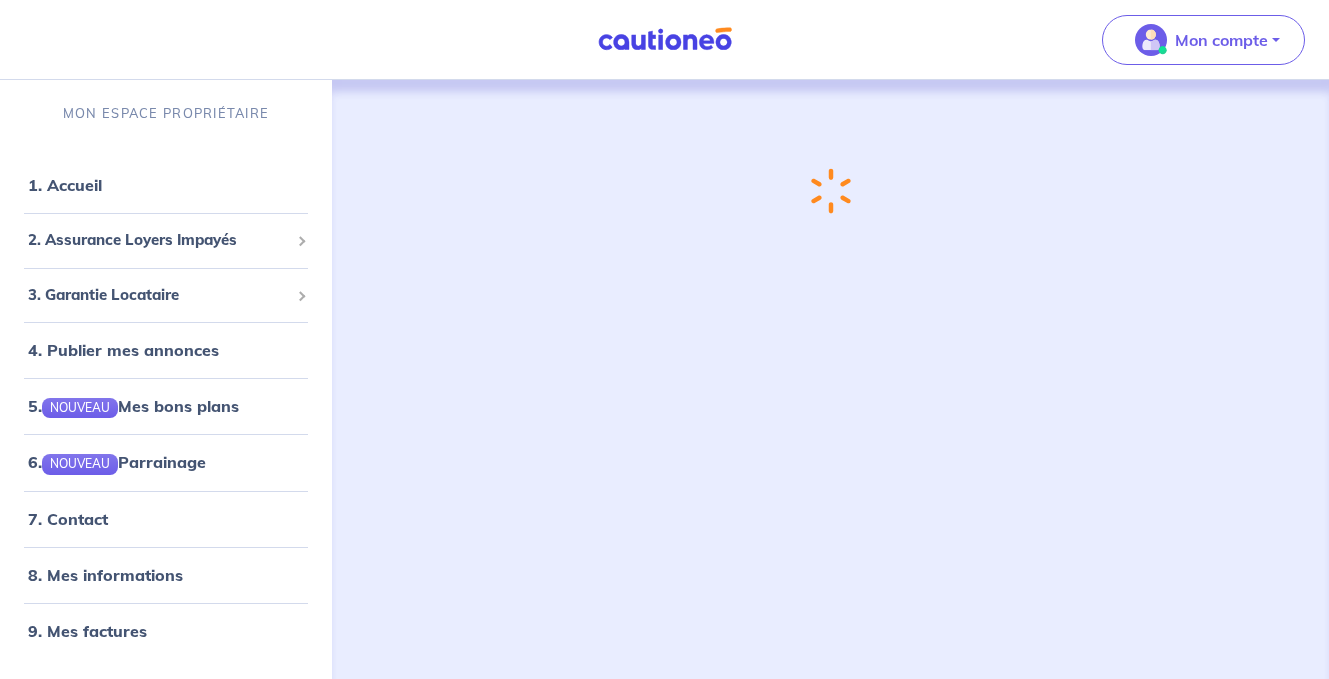 scroll, scrollTop: 0, scrollLeft: 0, axis: both 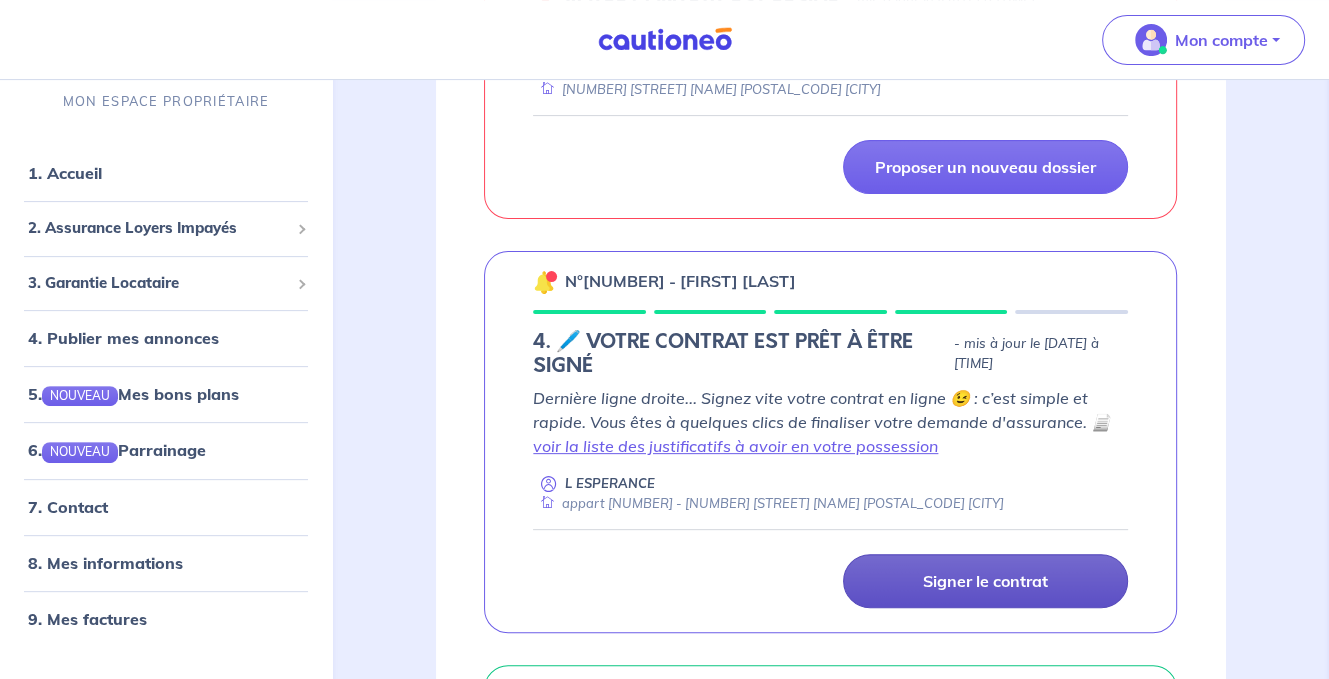 click on "Signer le contrat" at bounding box center (985, 581) 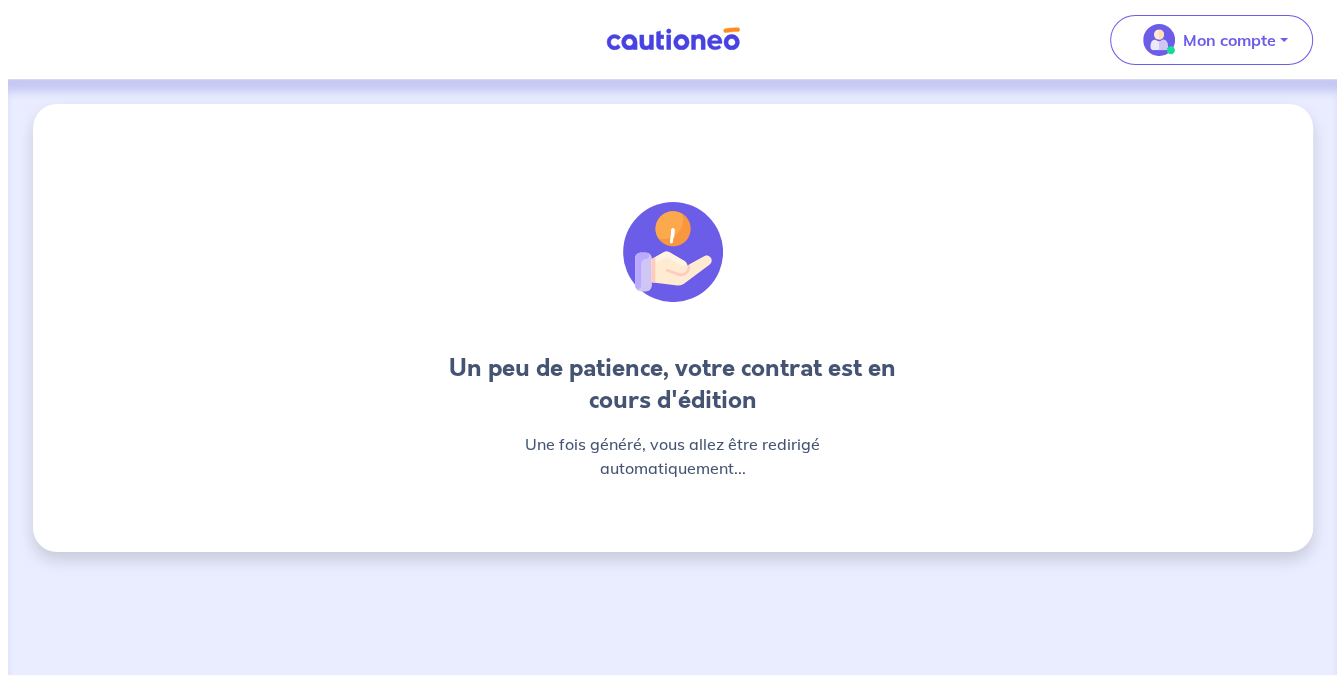scroll, scrollTop: 0, scrollLeft: 0, axis: both 